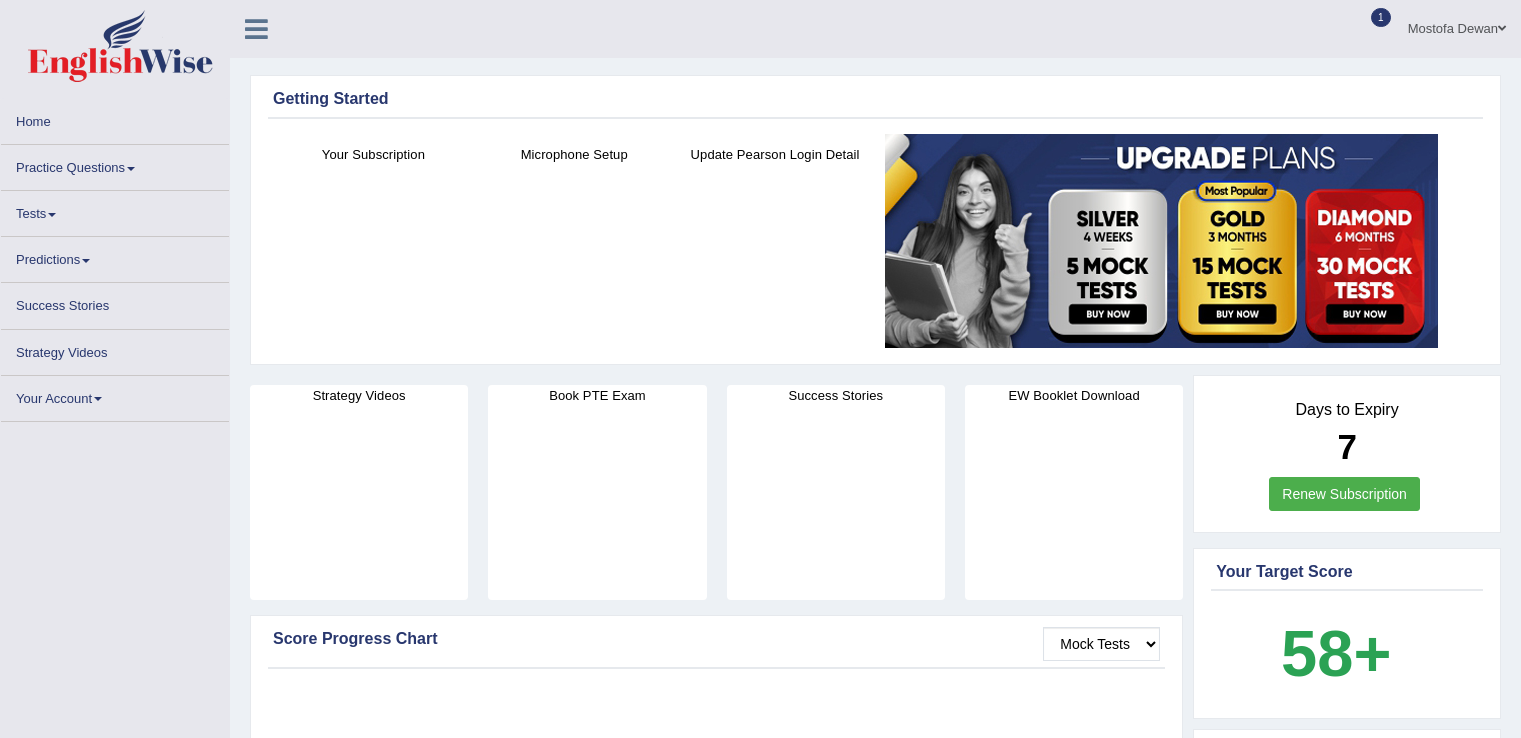 scroll, scrollTop: 0, scrollLeft: 0, axis: both 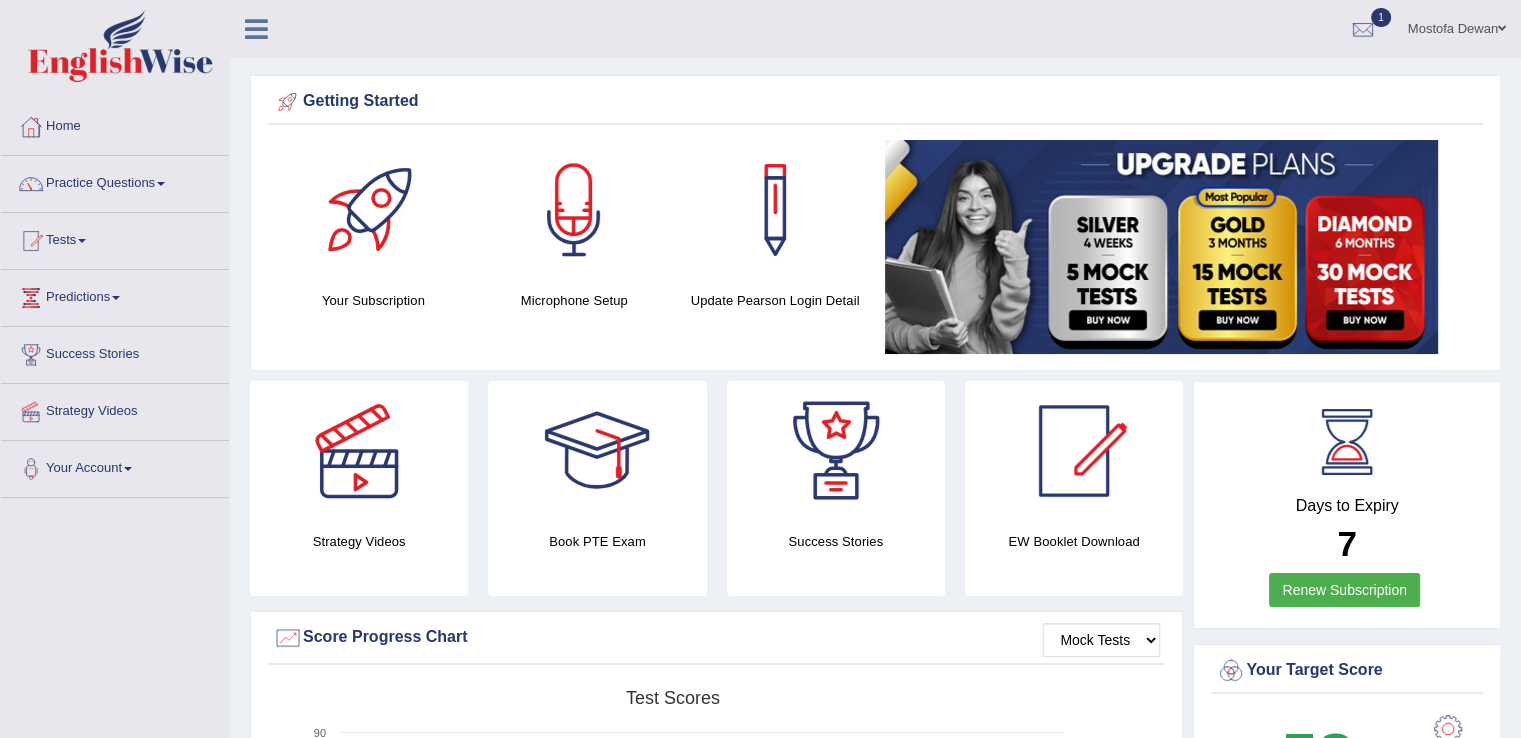 drag, startPoint x: 0, startPoint y: 0, endPoint x: 1384, endPoint y: 13, distance: 1384.061 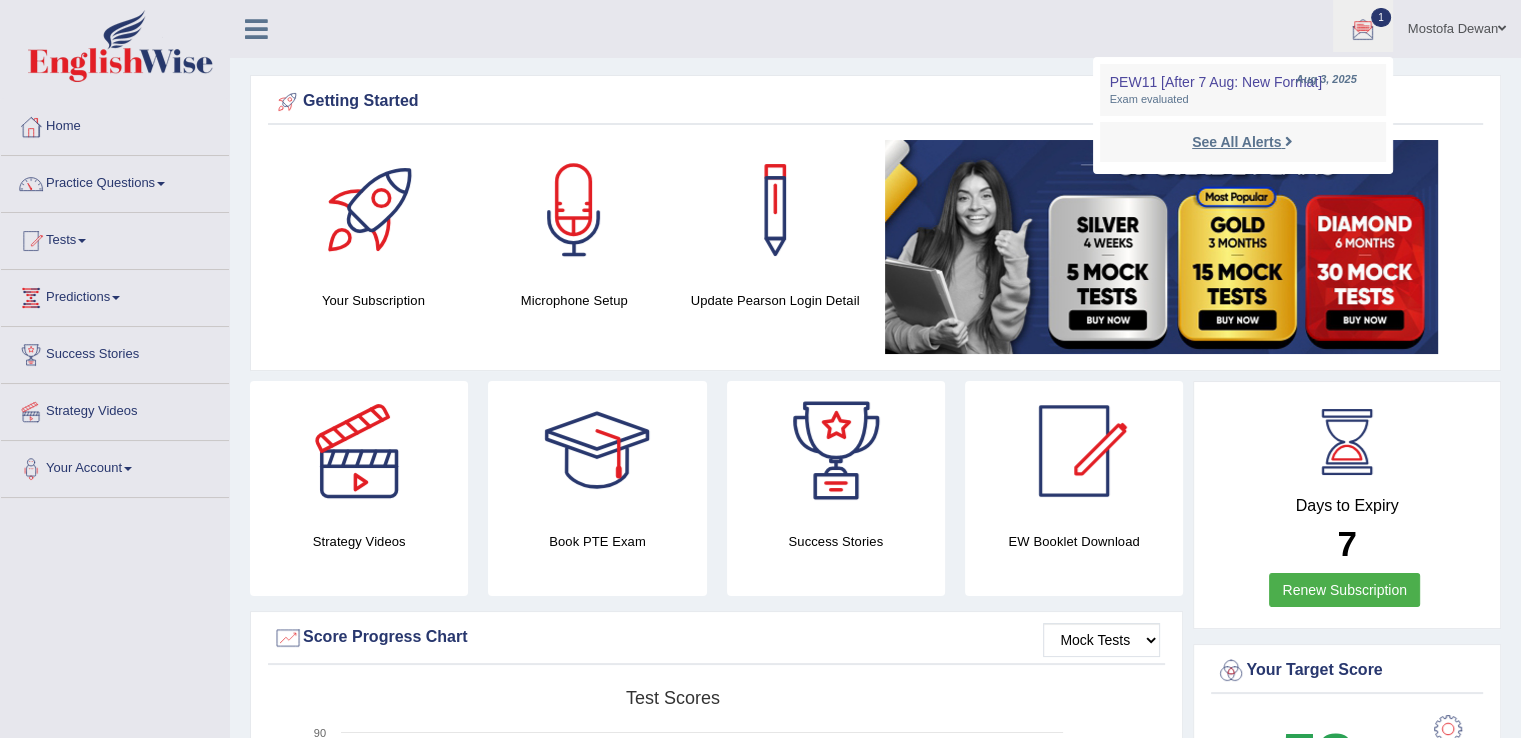 click on "See All Alerts" at bounding box center (1236, 142) 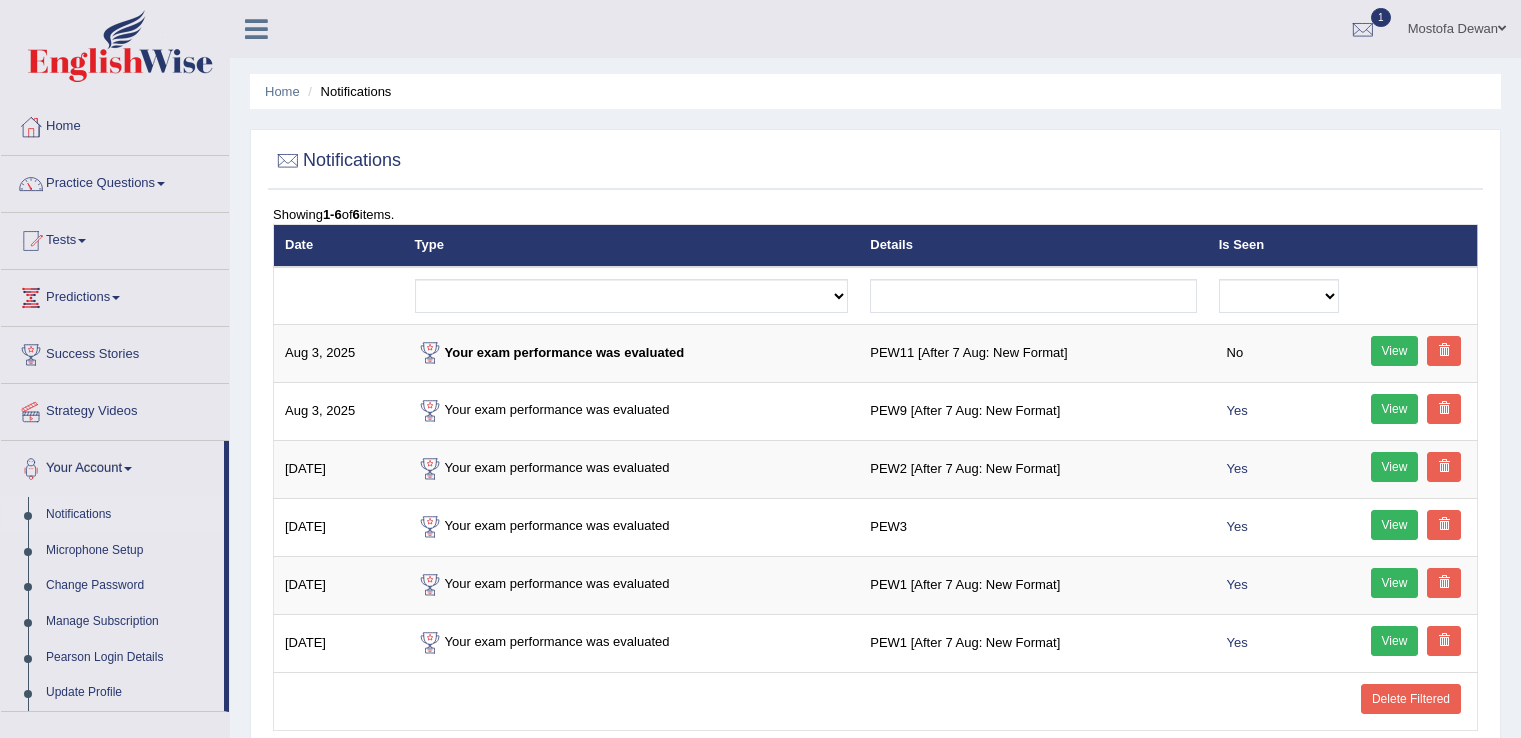 scroll, scrollTop: 0, scrollLeft: 0, axis: both 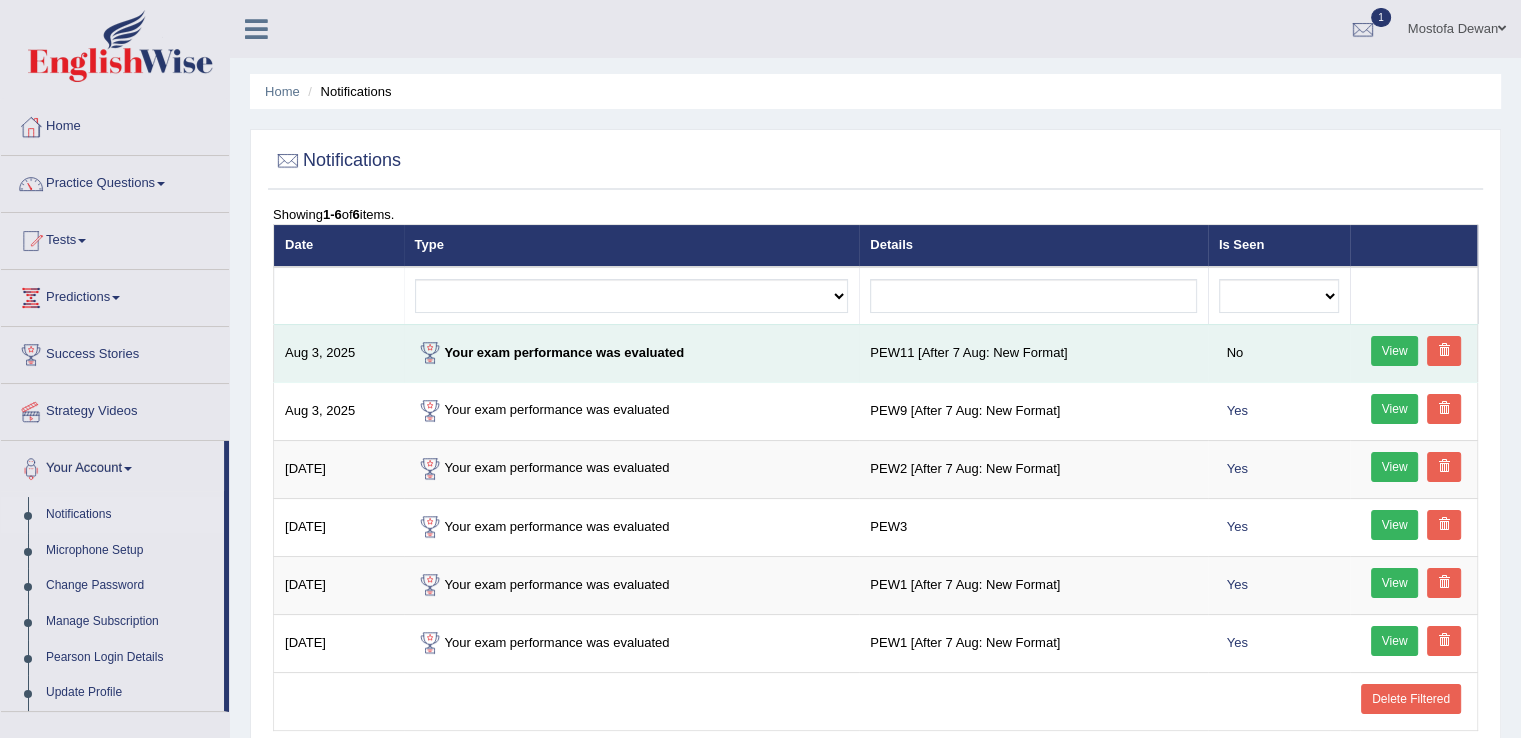 click on "View" at bounding box center (1395, 351) 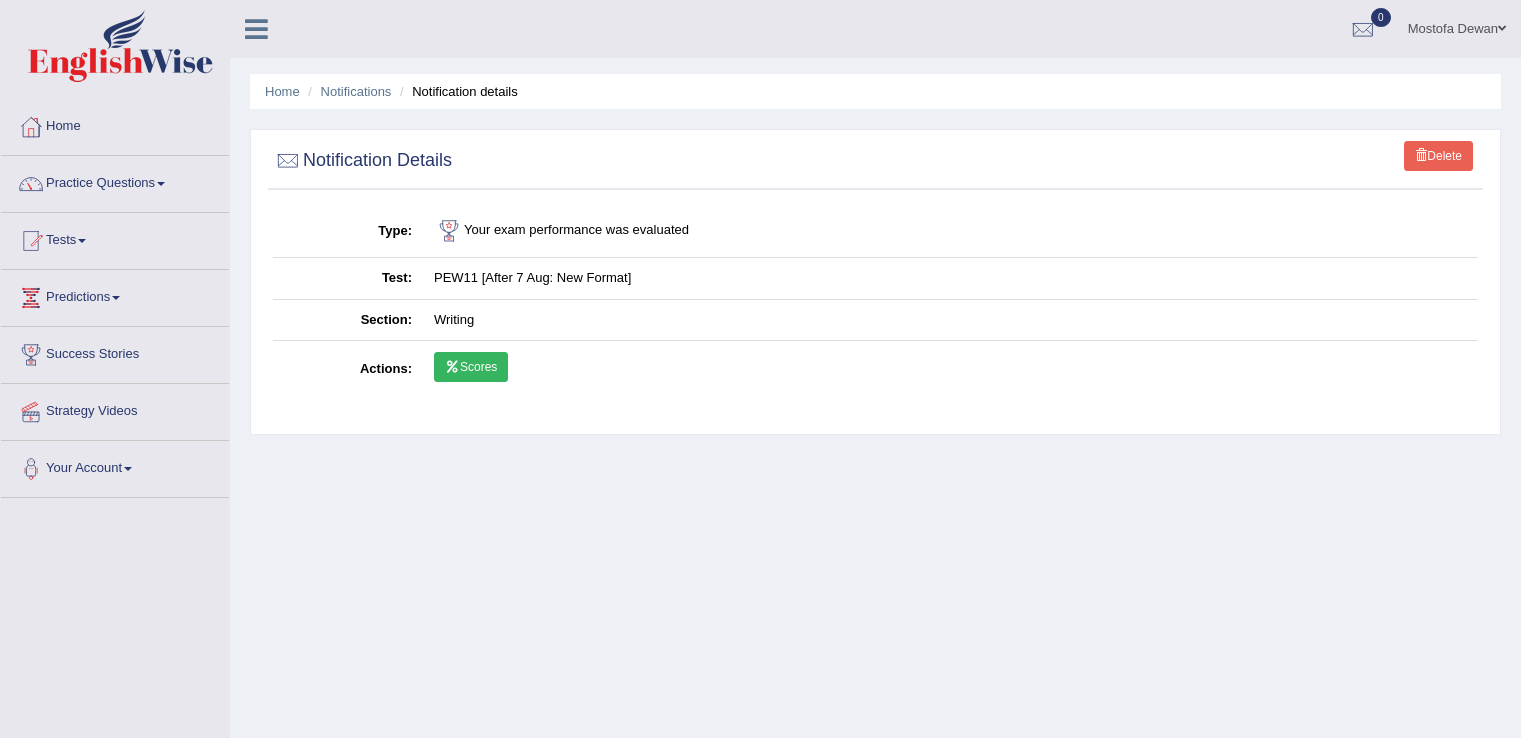 scroll, scrollTop: 0, scrollLeft: 0, axis: both 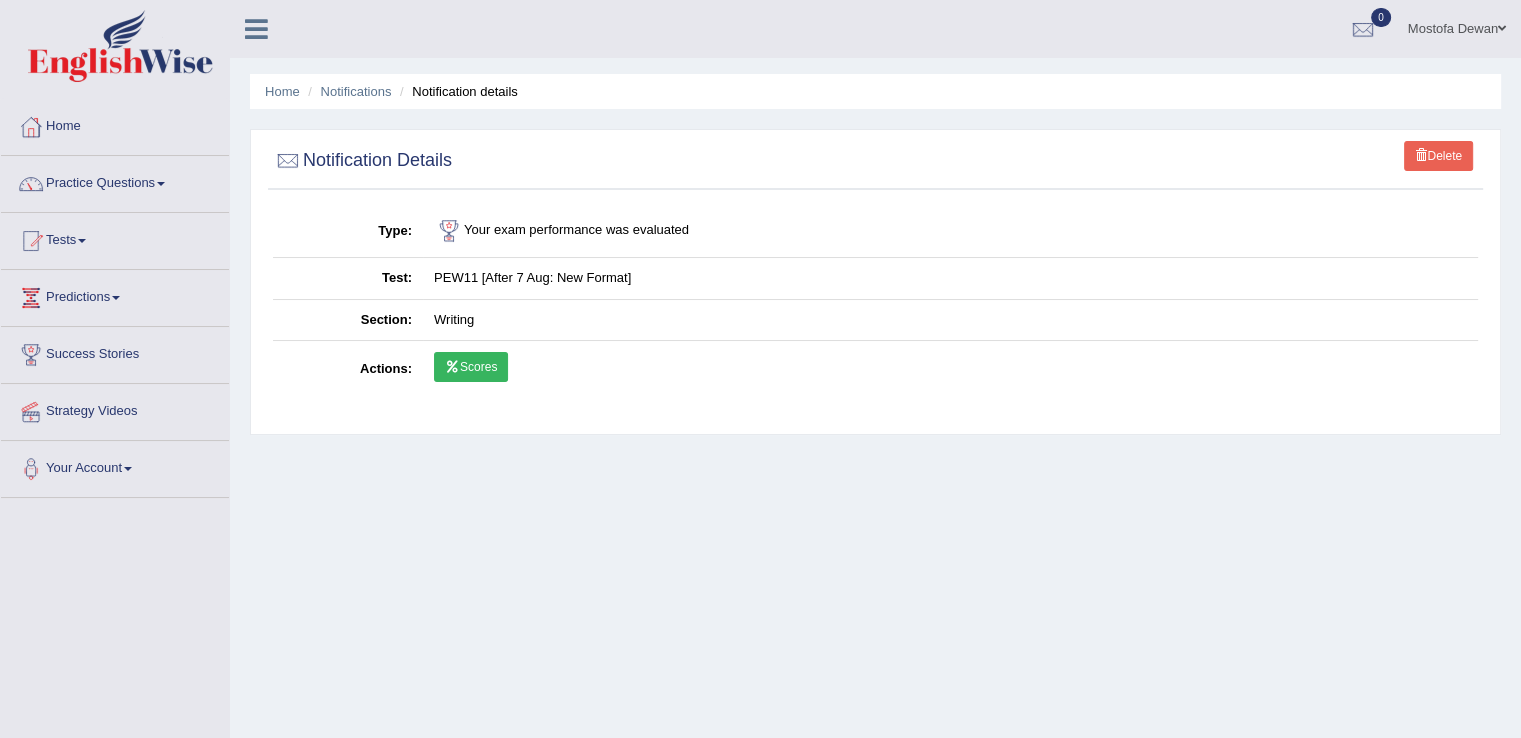 click on "Home
Notifications
Notification details
Delete  Notification Details
Type Your exam performance was evaluated Test PEW11 [After 7 Aug: New Format] Section Writing Actions  Scores" at bounding box center [875, 500] 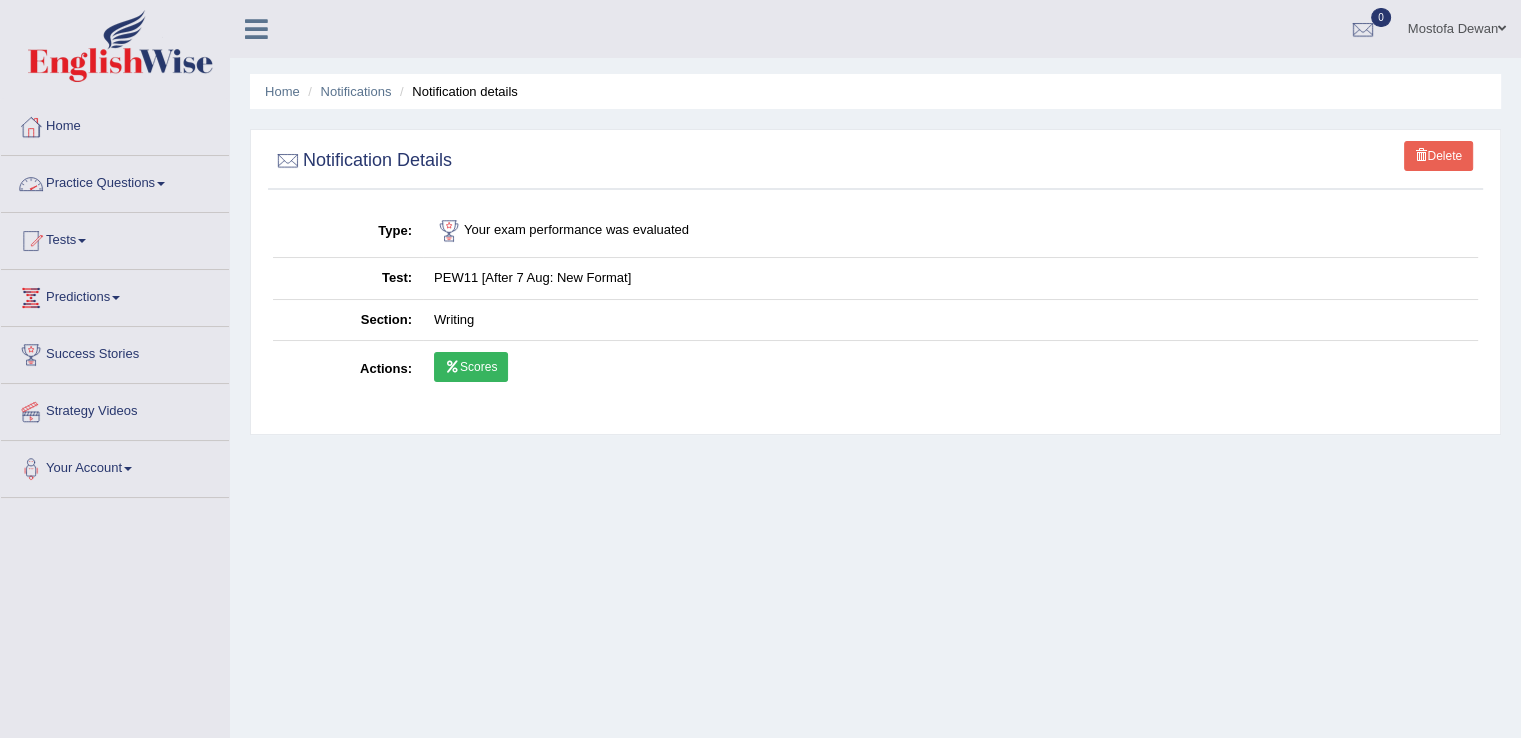 click on "Practice Questions" at bounding box center [115, 181] 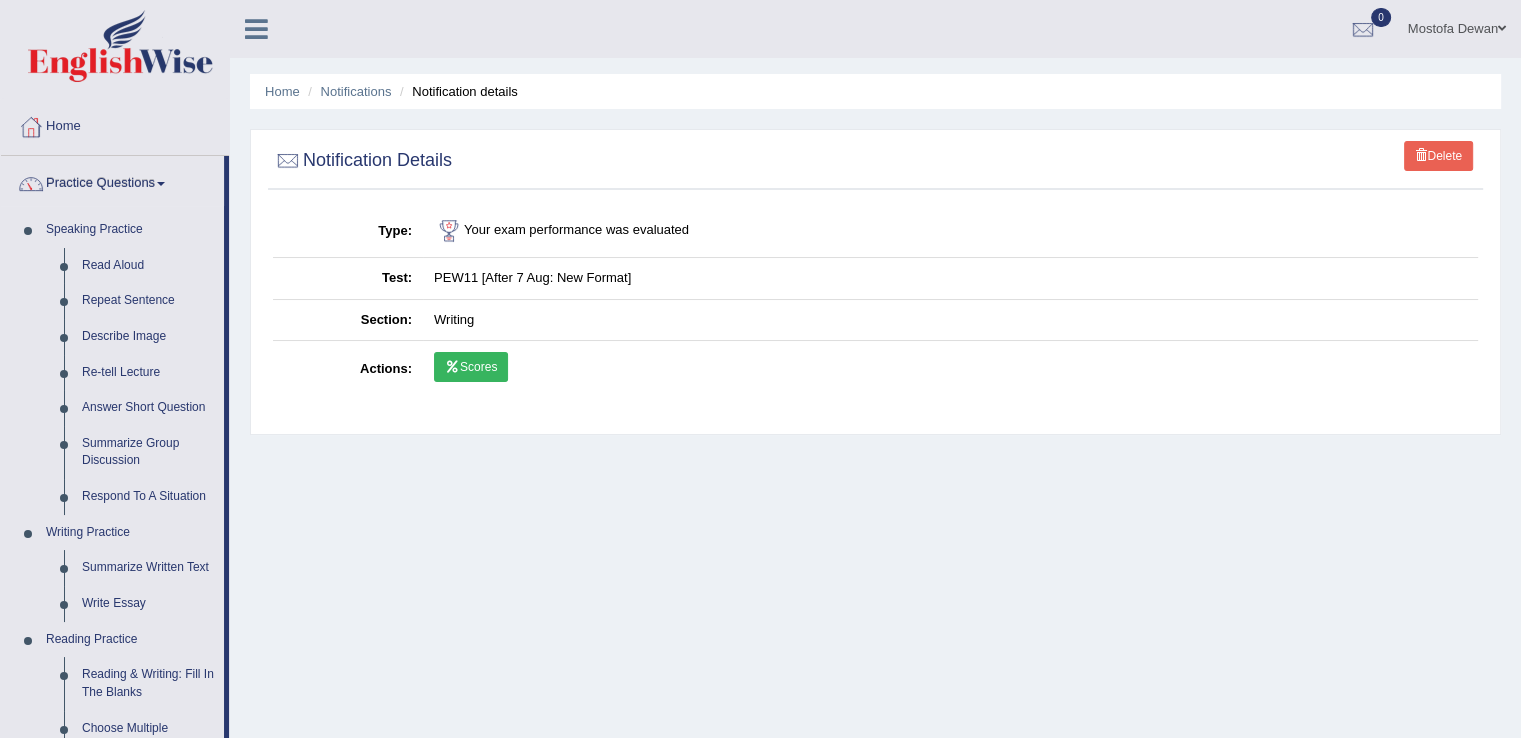 click on "Practice Questions" at bounding box center (112, 181) 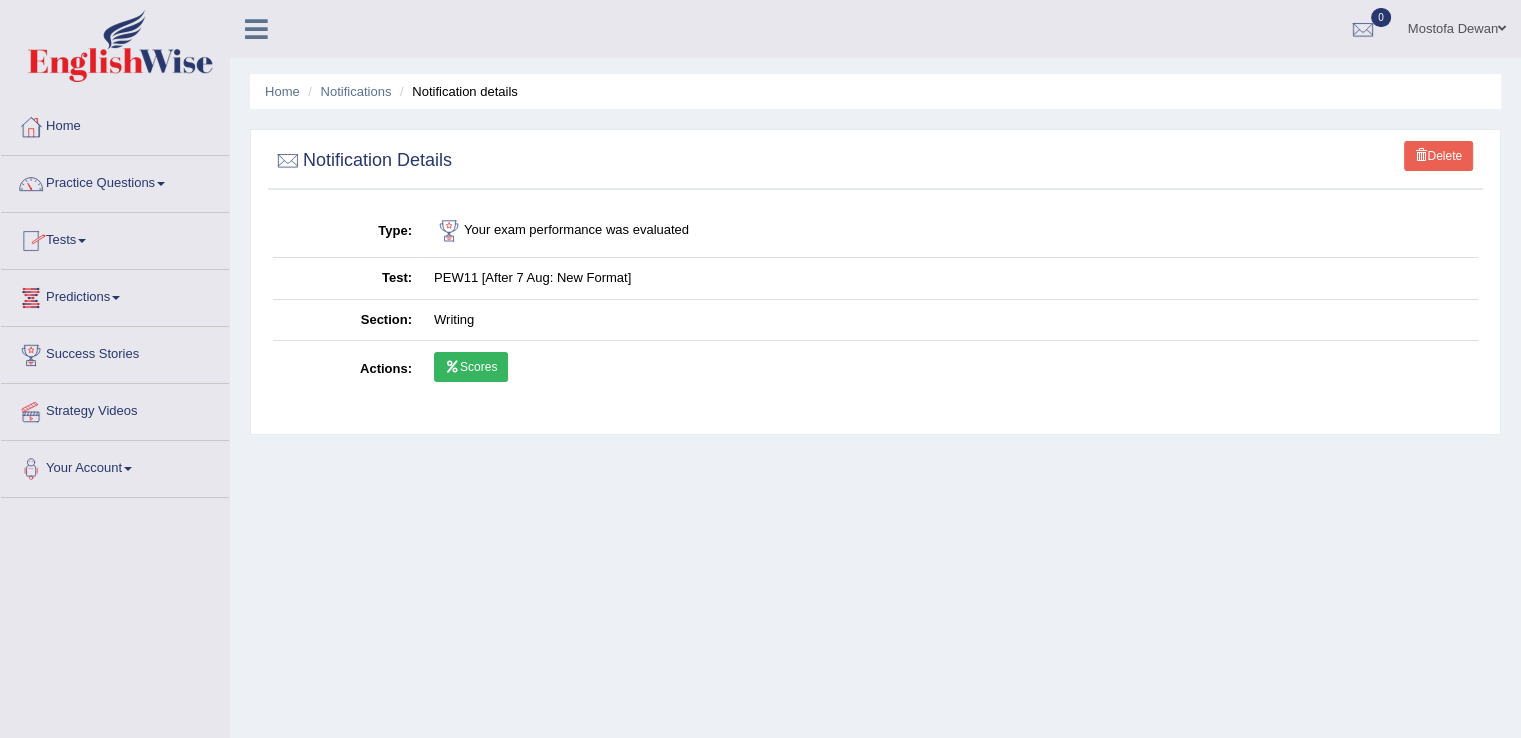 click on "Tests" at bounding box center [115, 238] 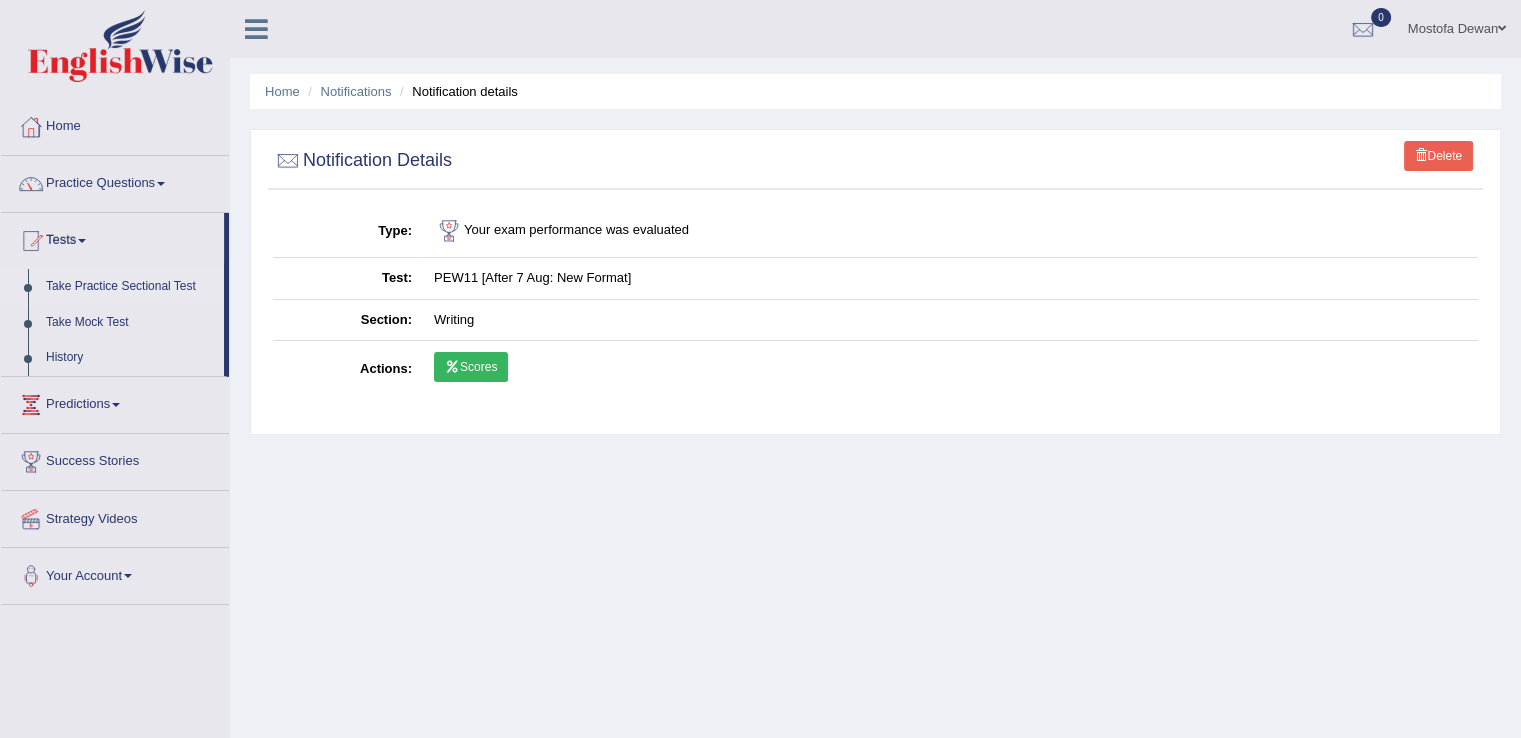 click on "Take Practice Sectional Test" at bounding box center [130, 287] 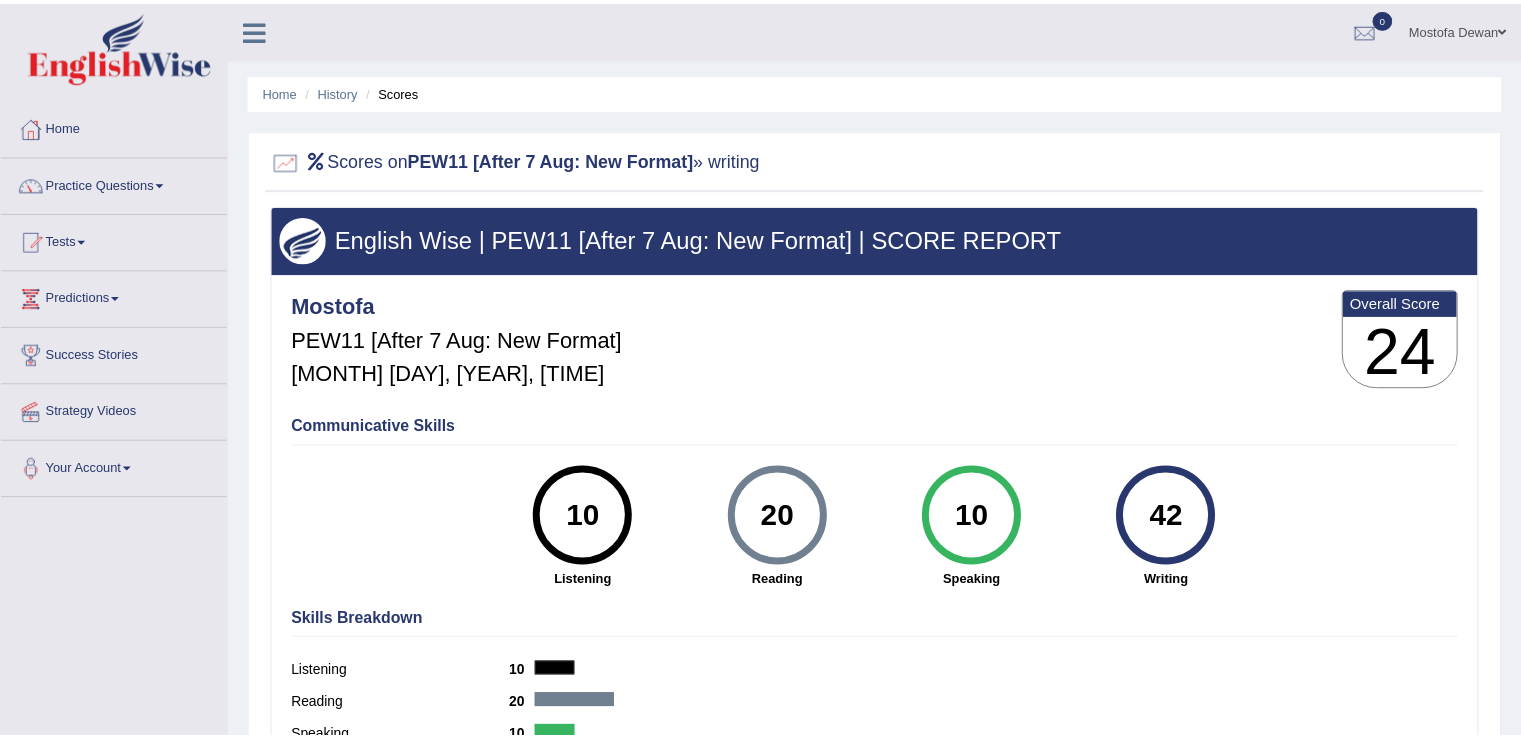scroll, scrollTop: 0, scrollLeft: 0, axis: both 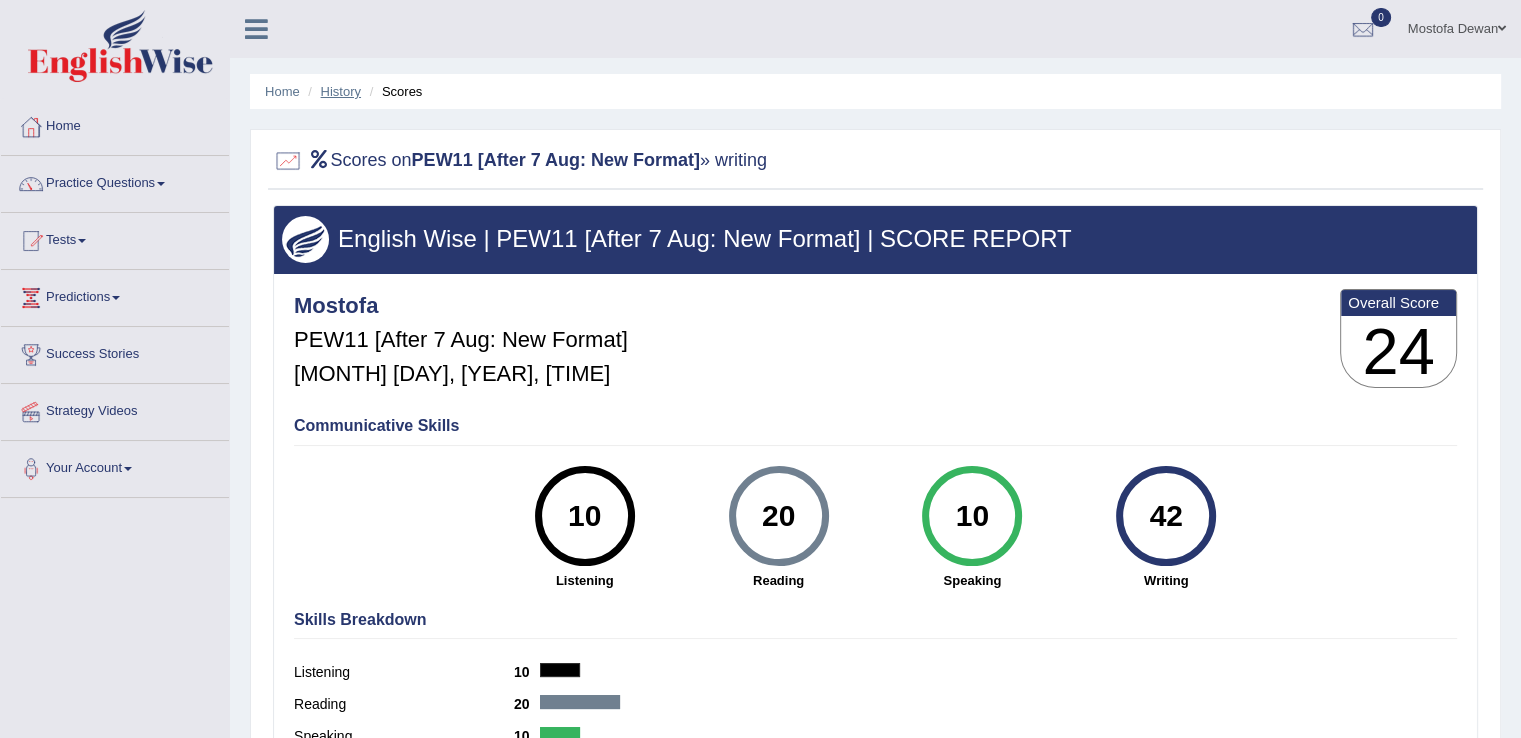 click on "History" at bounding box center [341, 91] 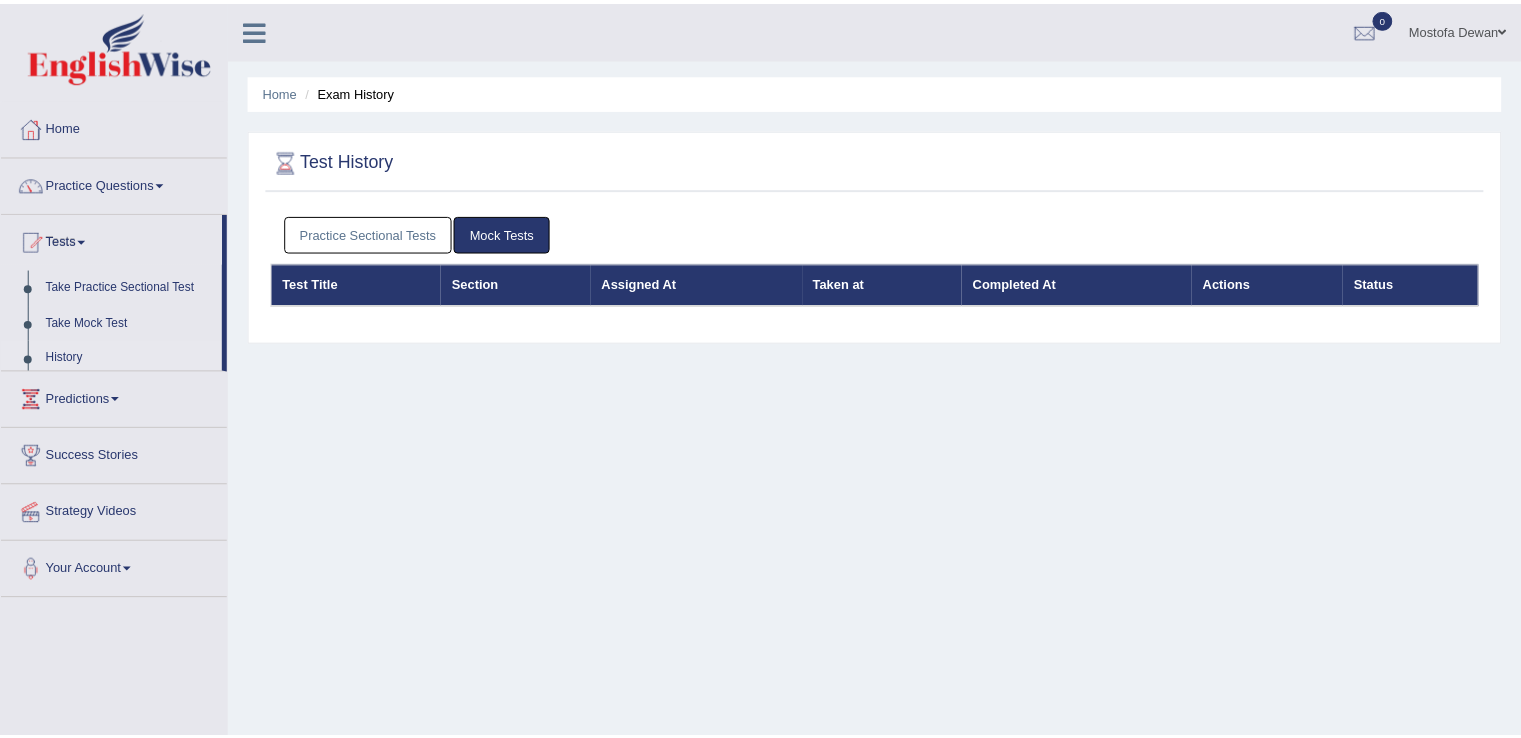 scroll, scrollTop: 0, scrollLeft: 0, axis: both 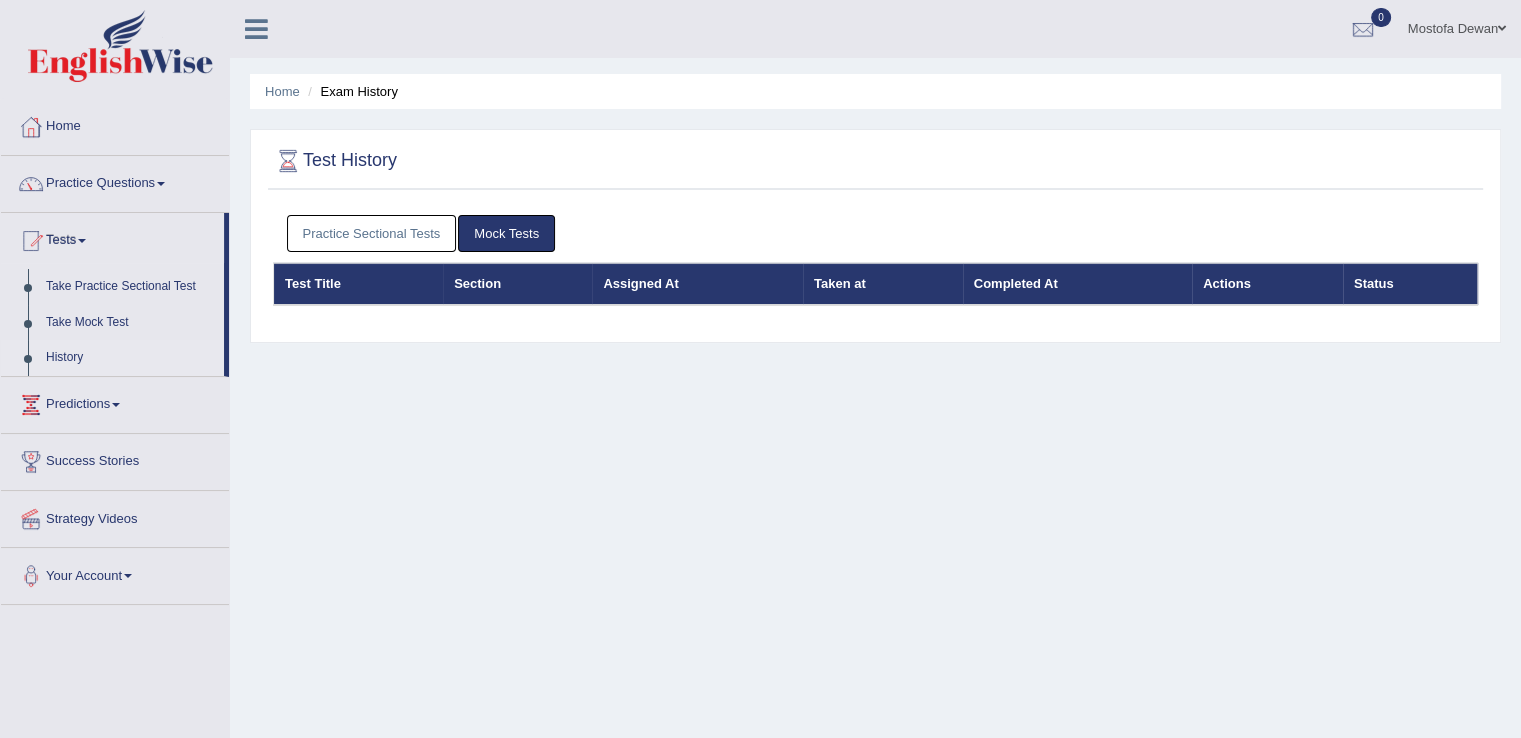 click on "Practice Sectional Tests" at bounding box center (372, 233) 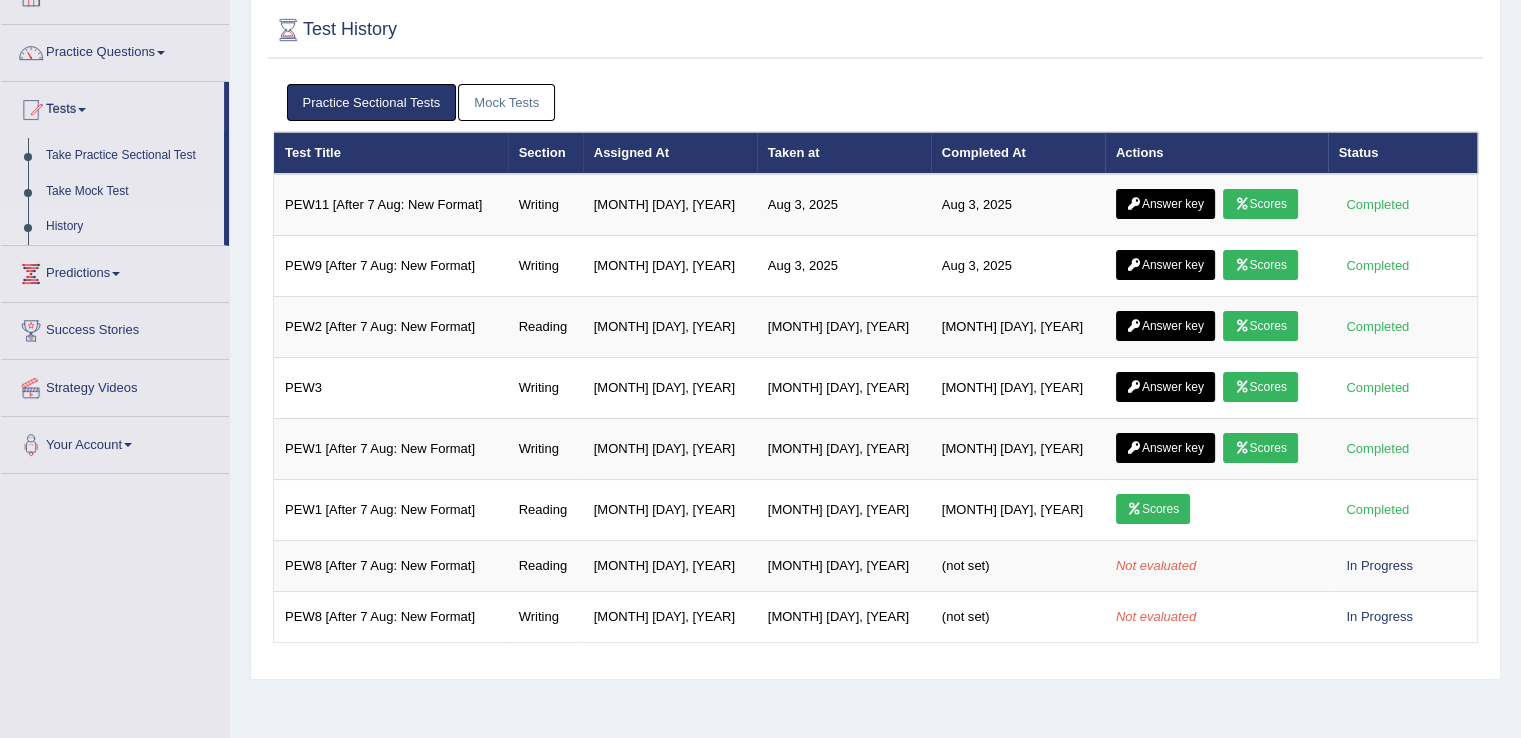 scroll, scrollTop: 132, scrollLeft: 0, axis: vertical 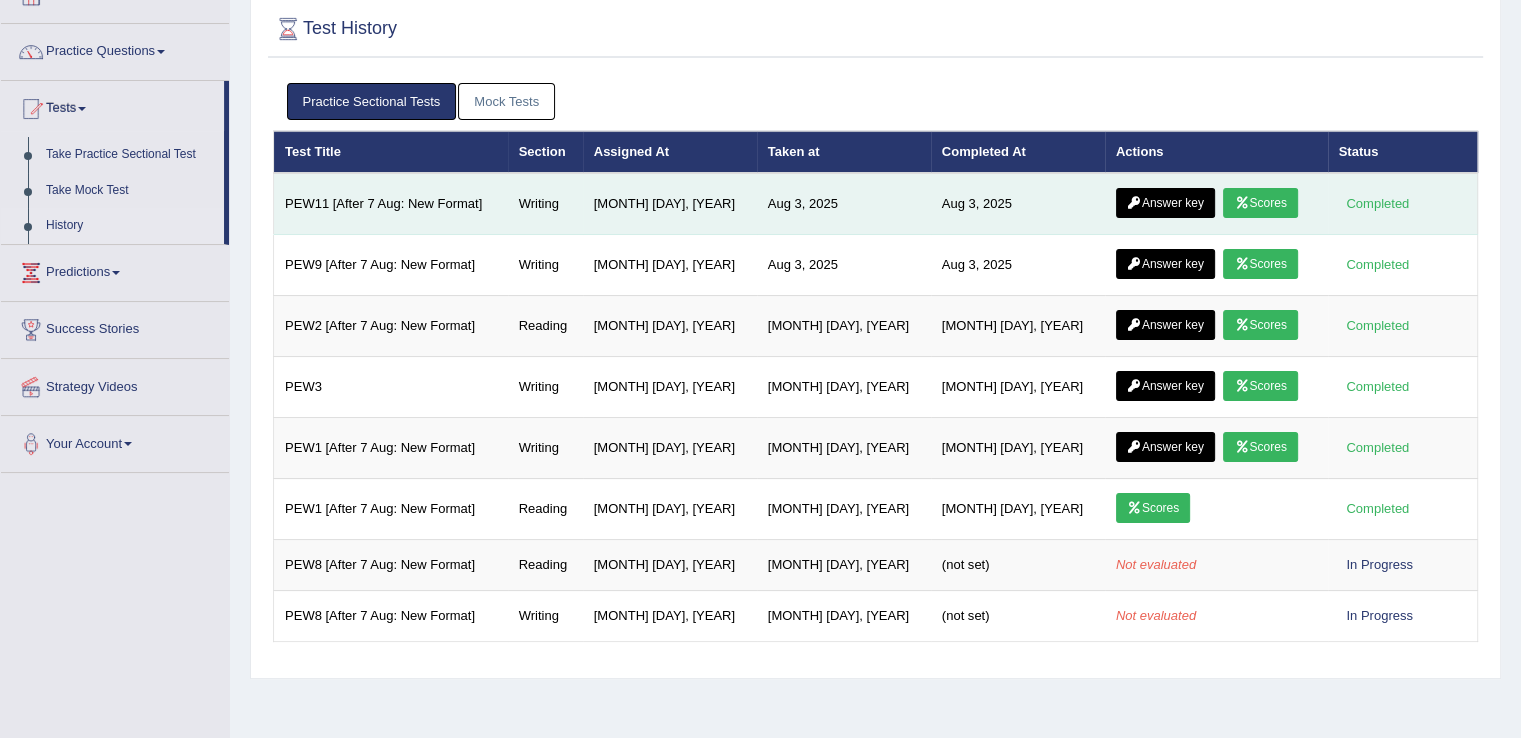 click at bounding box center (1134, 203) 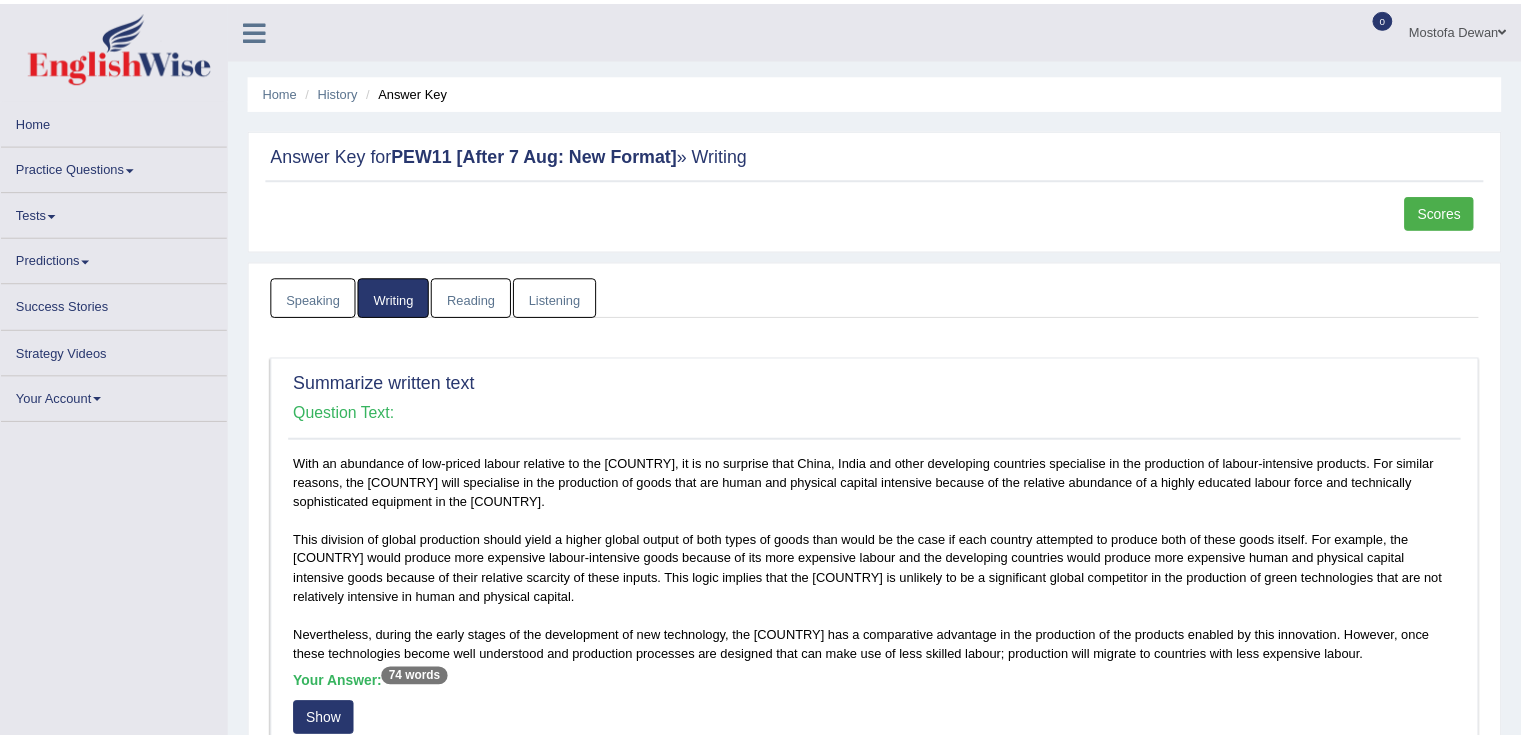scroll, scrollTop: 0, scrollLeft: 0, axis: both 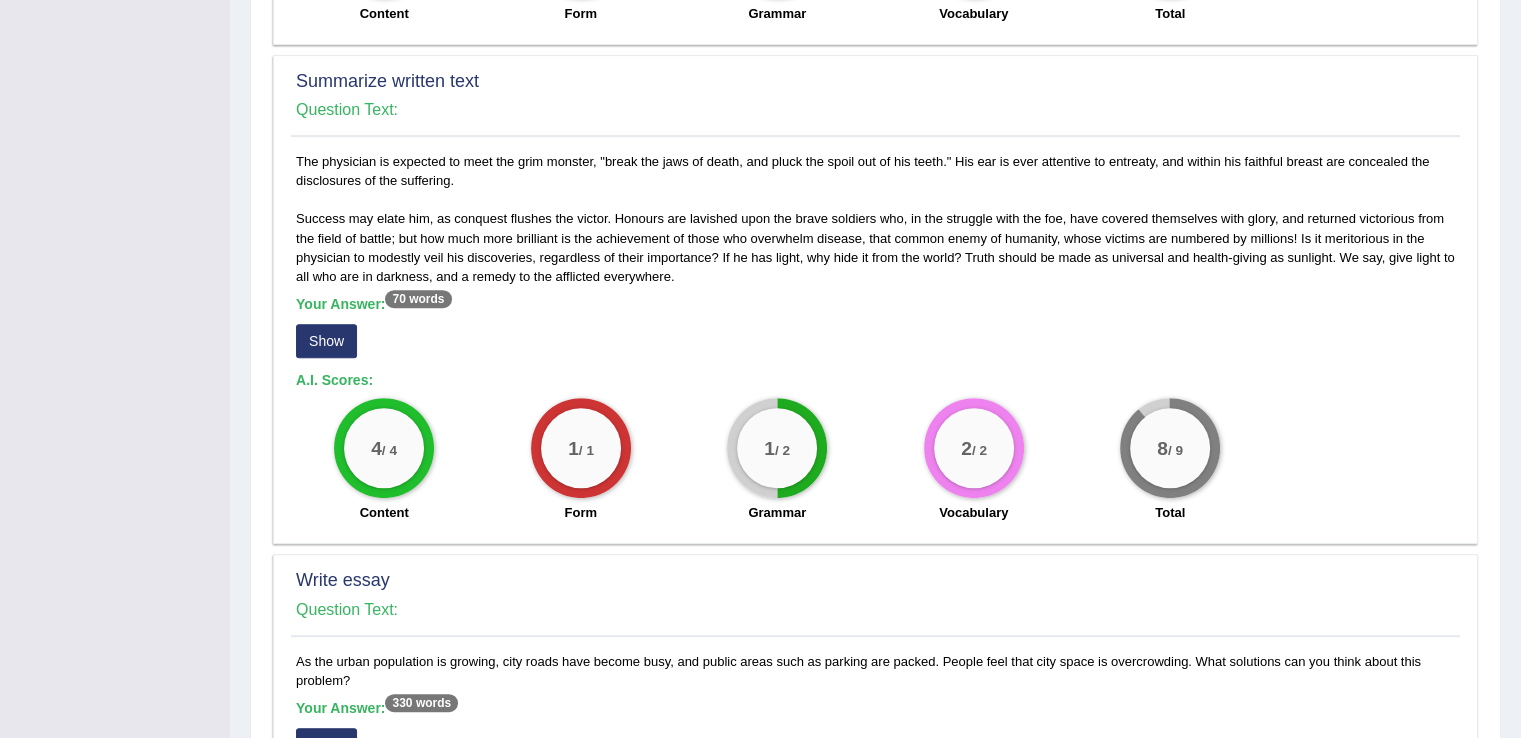 click on "Show" at bounding box center (326, 341) 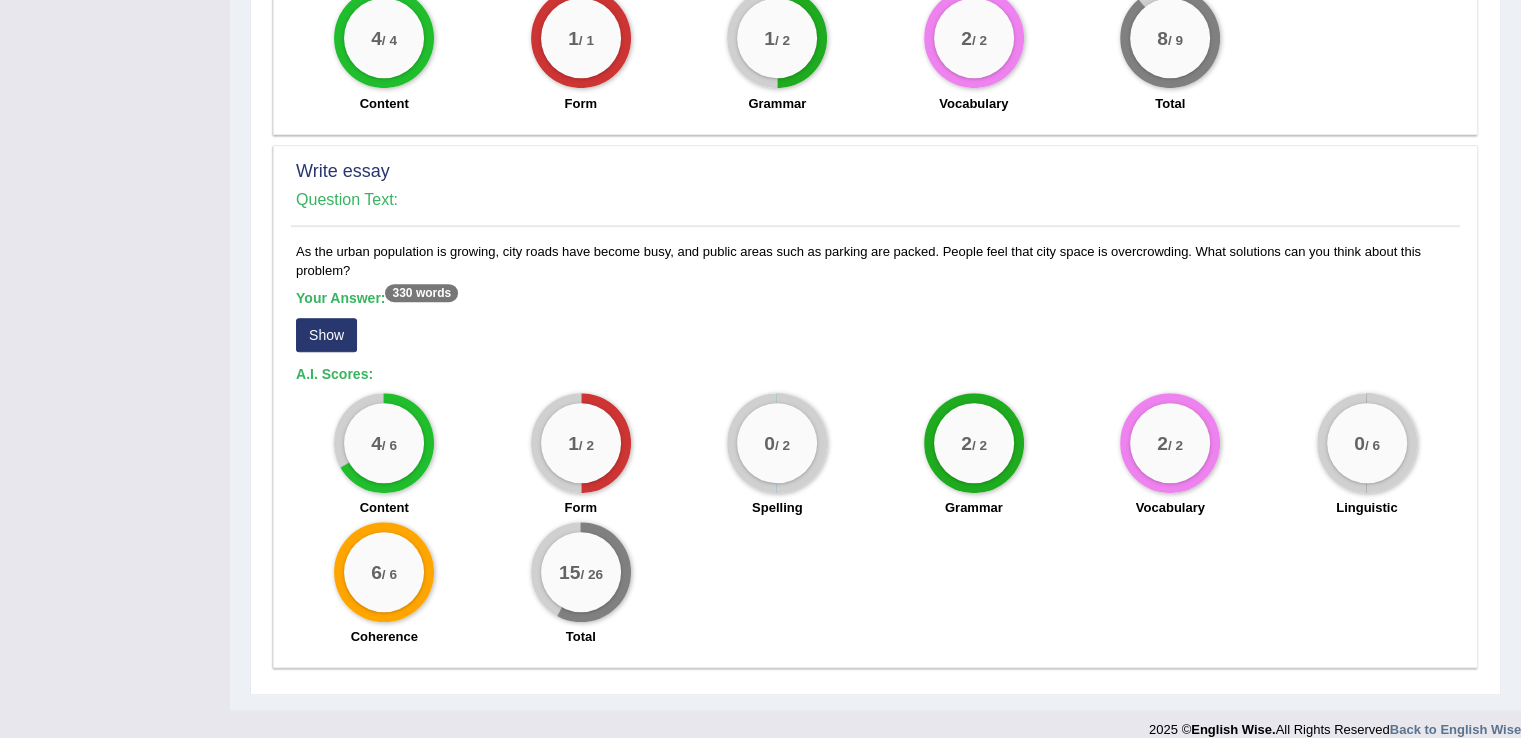 scroll, scrollTop: 1326, scrollLeft: 0, axis: vertical 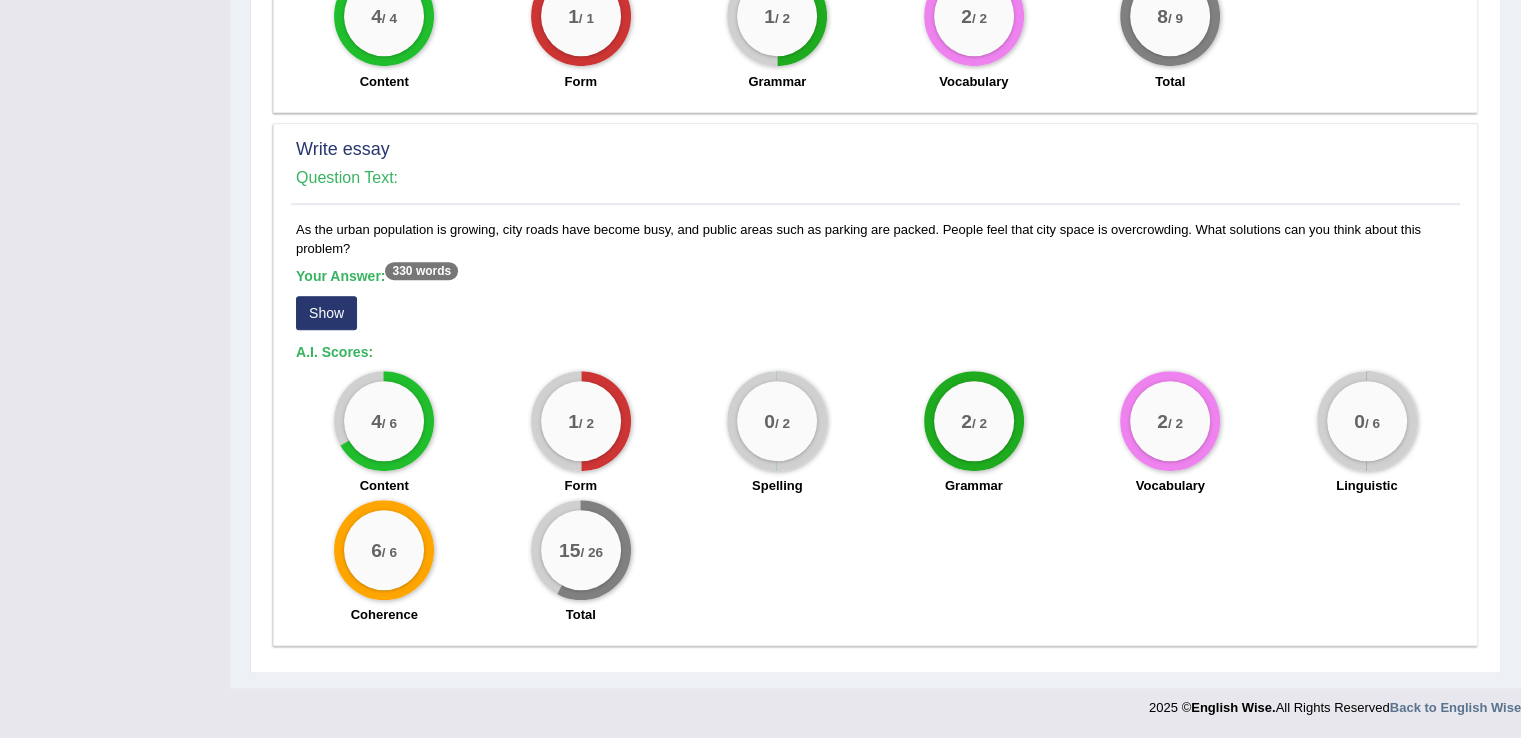 click on "15  / 26" at bounding box center (581, 550) 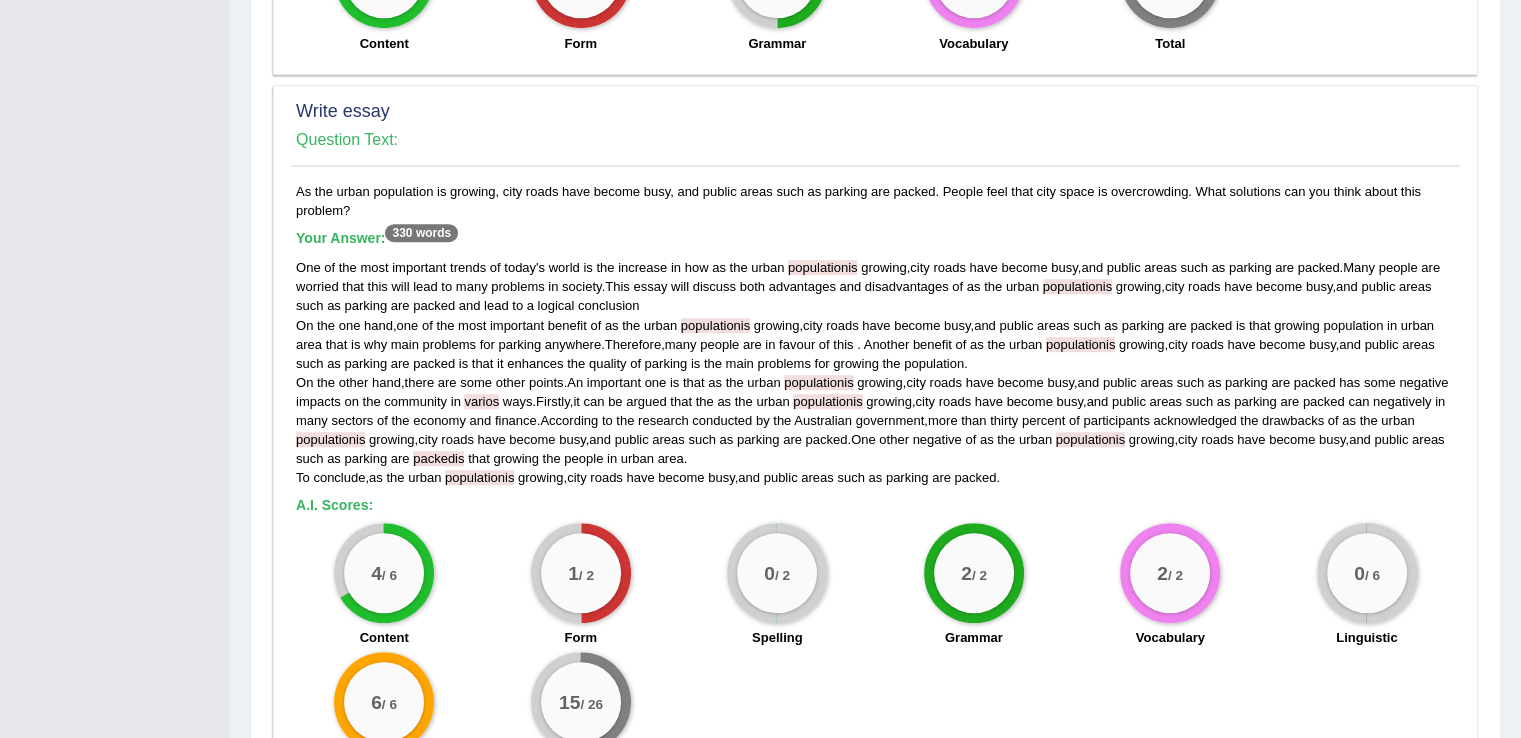 scroll, scrollTop: 1348, scrollLeft: 0, axis: vertical 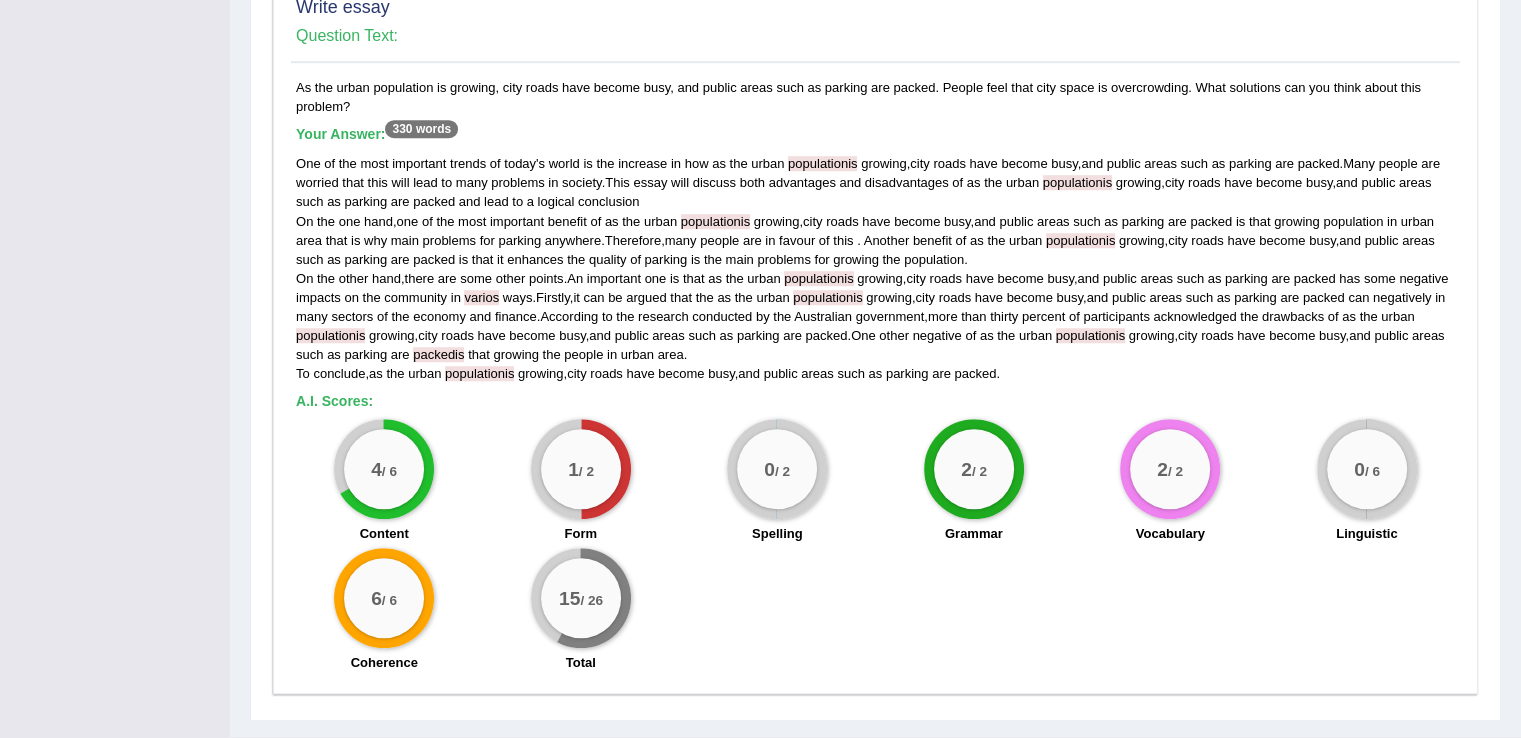 click on "Spelling" at bounding box center (777, 536) 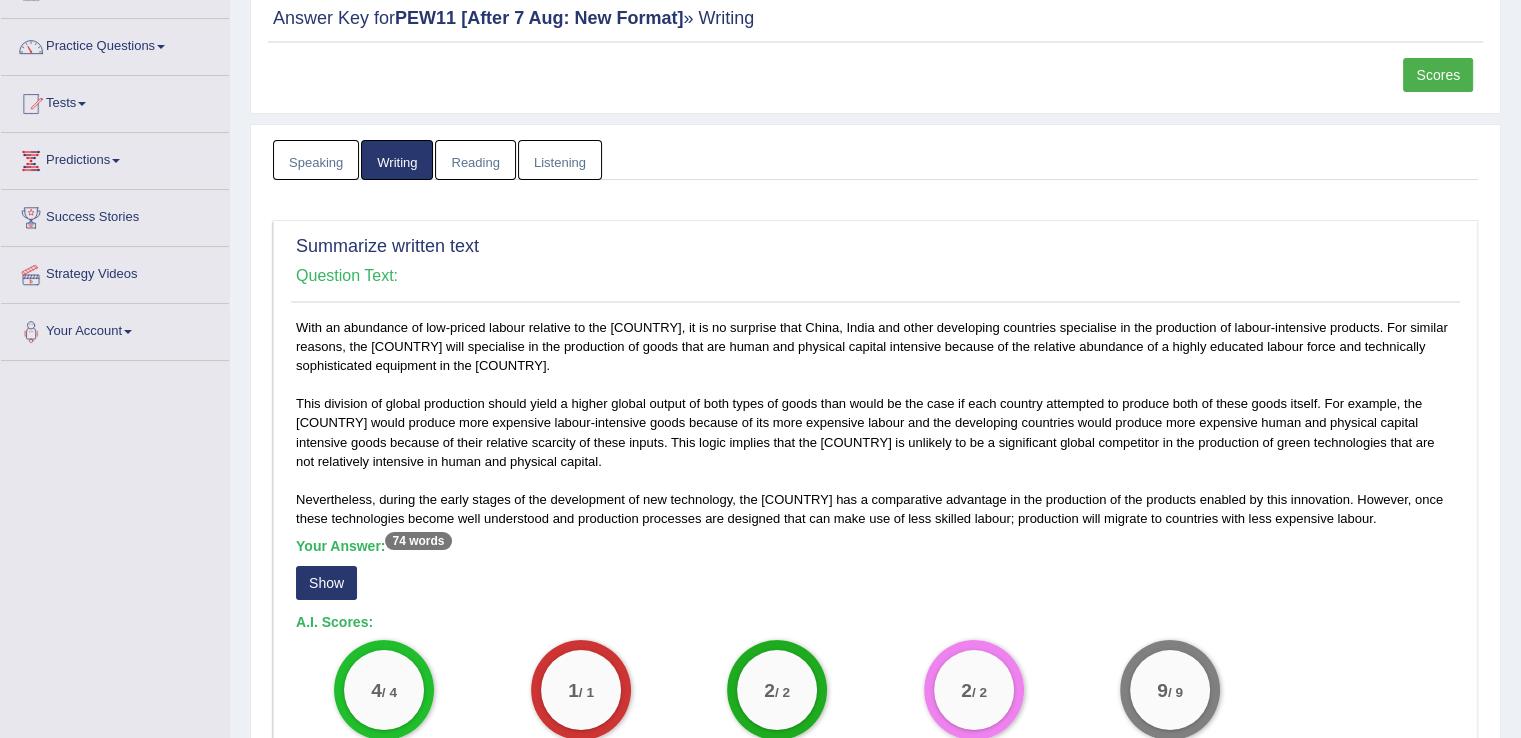 scroll, scrollTop: 0, scrollLeft: 0, axis: both 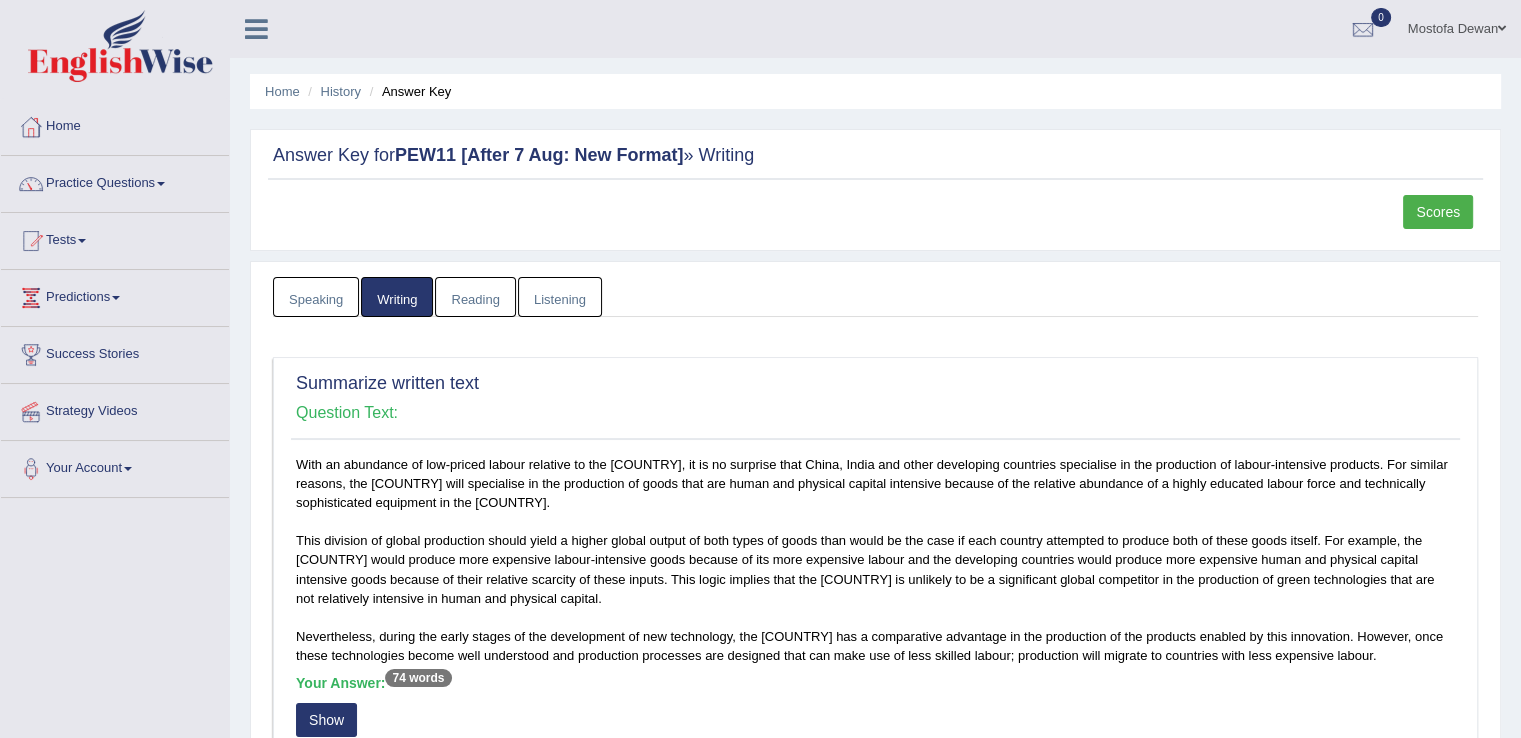 click on "Reading" at bounding box center [475, 297] 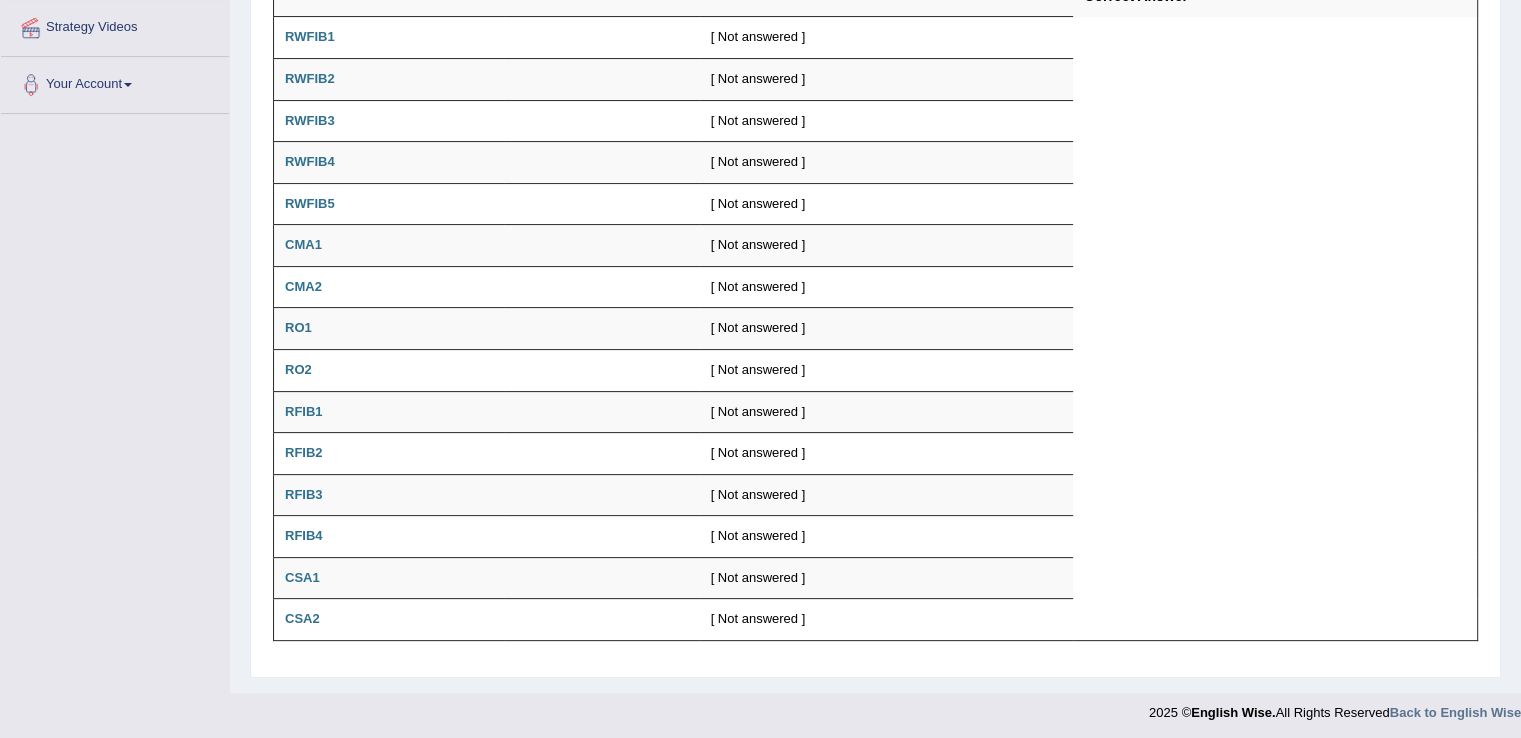 scroll, scrollTop: 0, scrollLeft: 0, axis: both 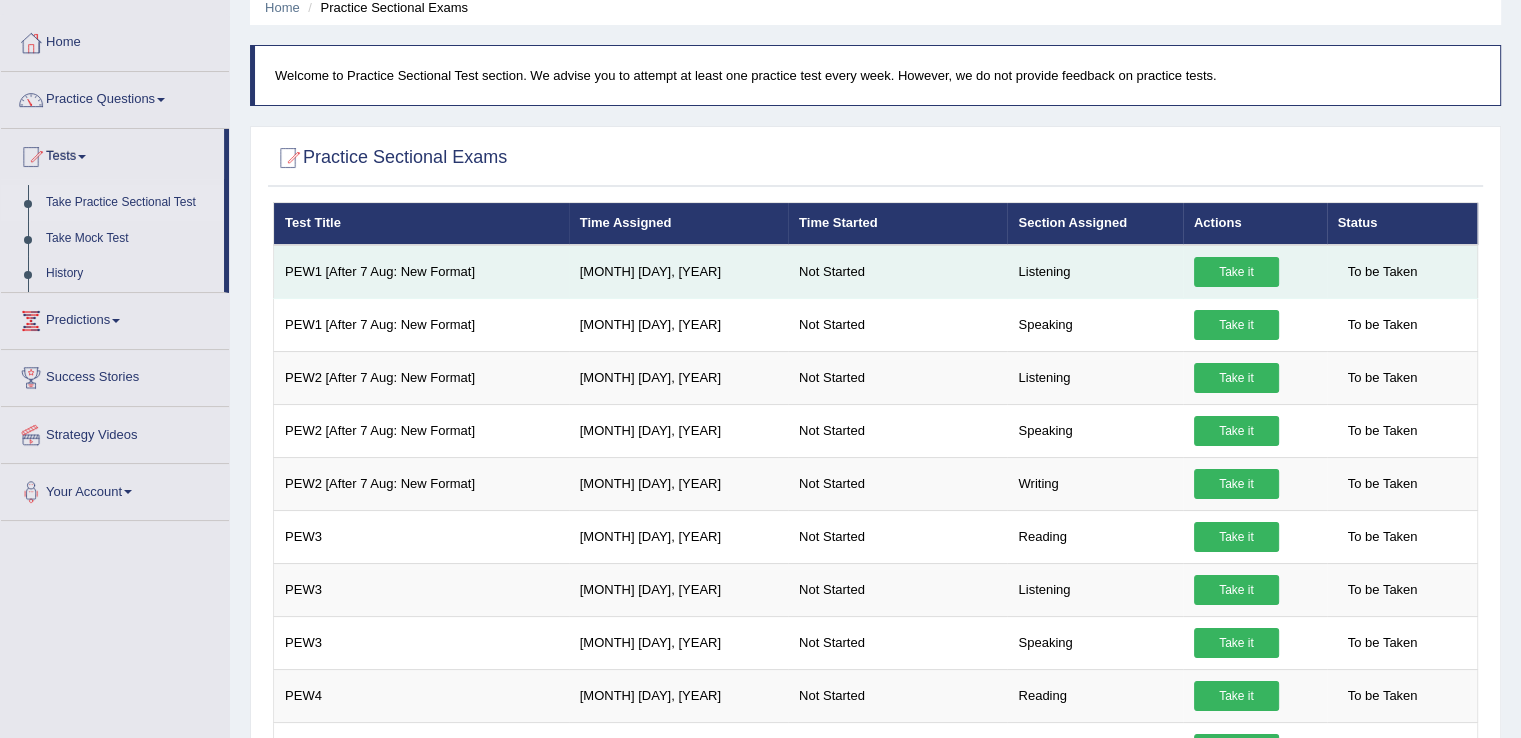 click on "Take it" at bounding box center (1236, 272) 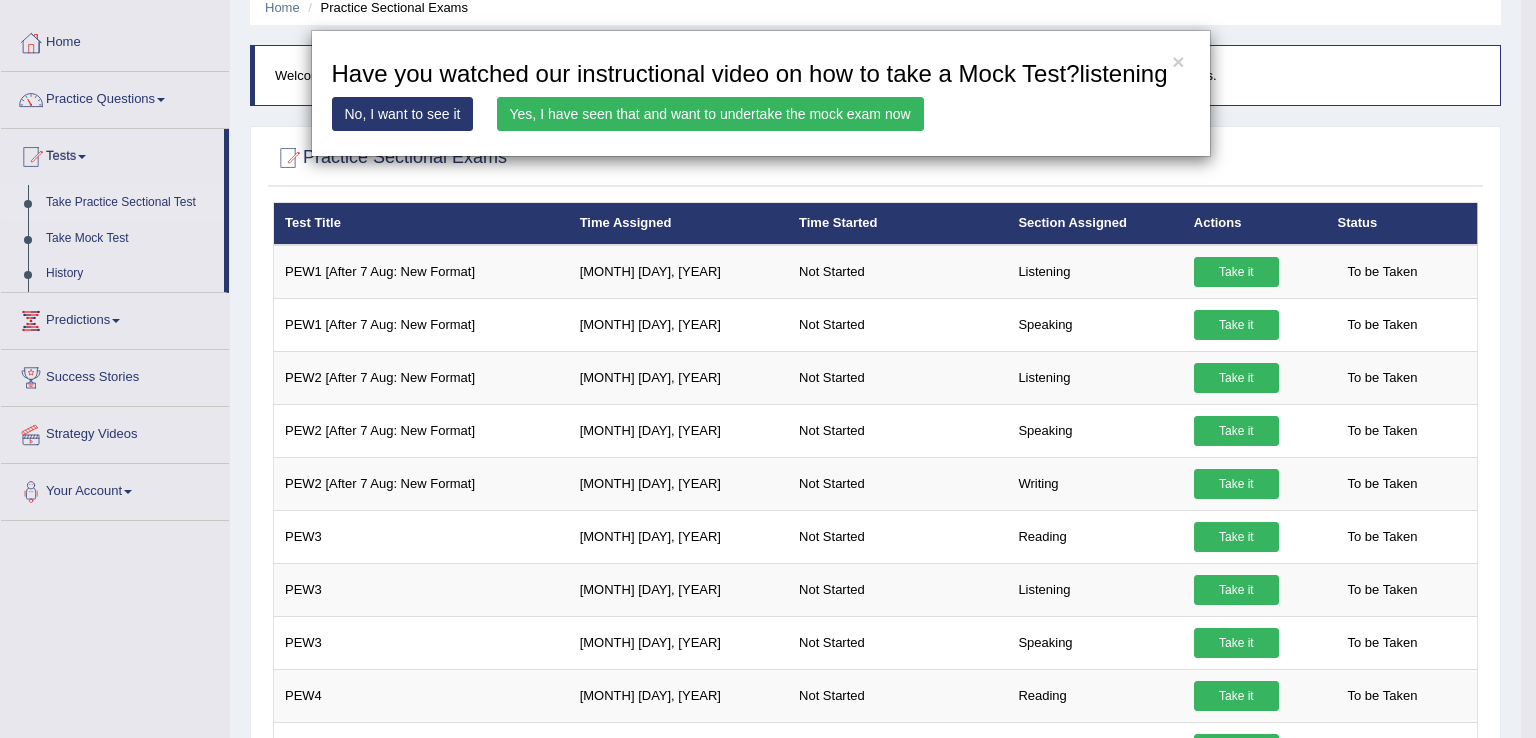 click on "Yes, I have seen that and want to undertake the mock exam now" at bounding box center (710, 114) 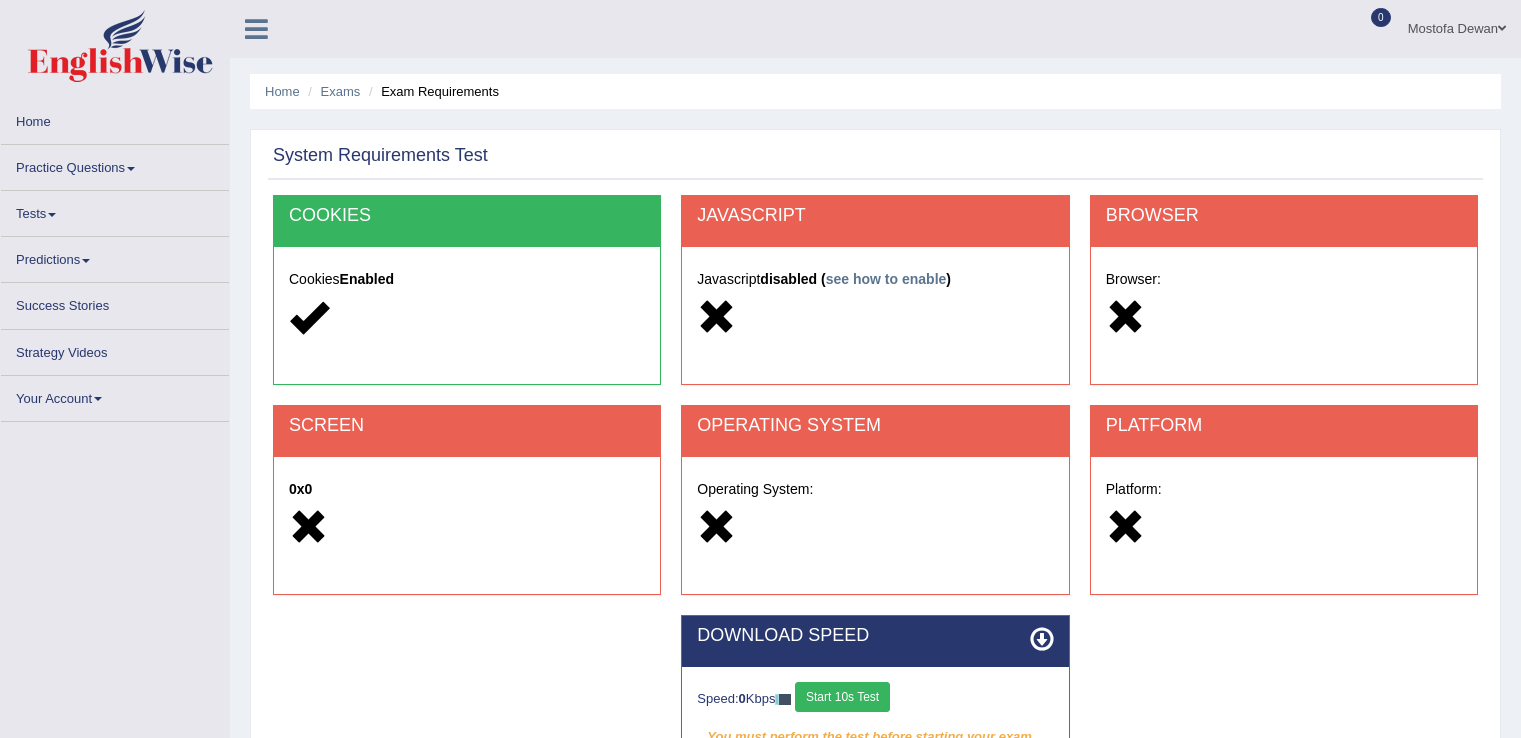 scroll, scrollTop: 0, scrollLeft: 0, axis: both 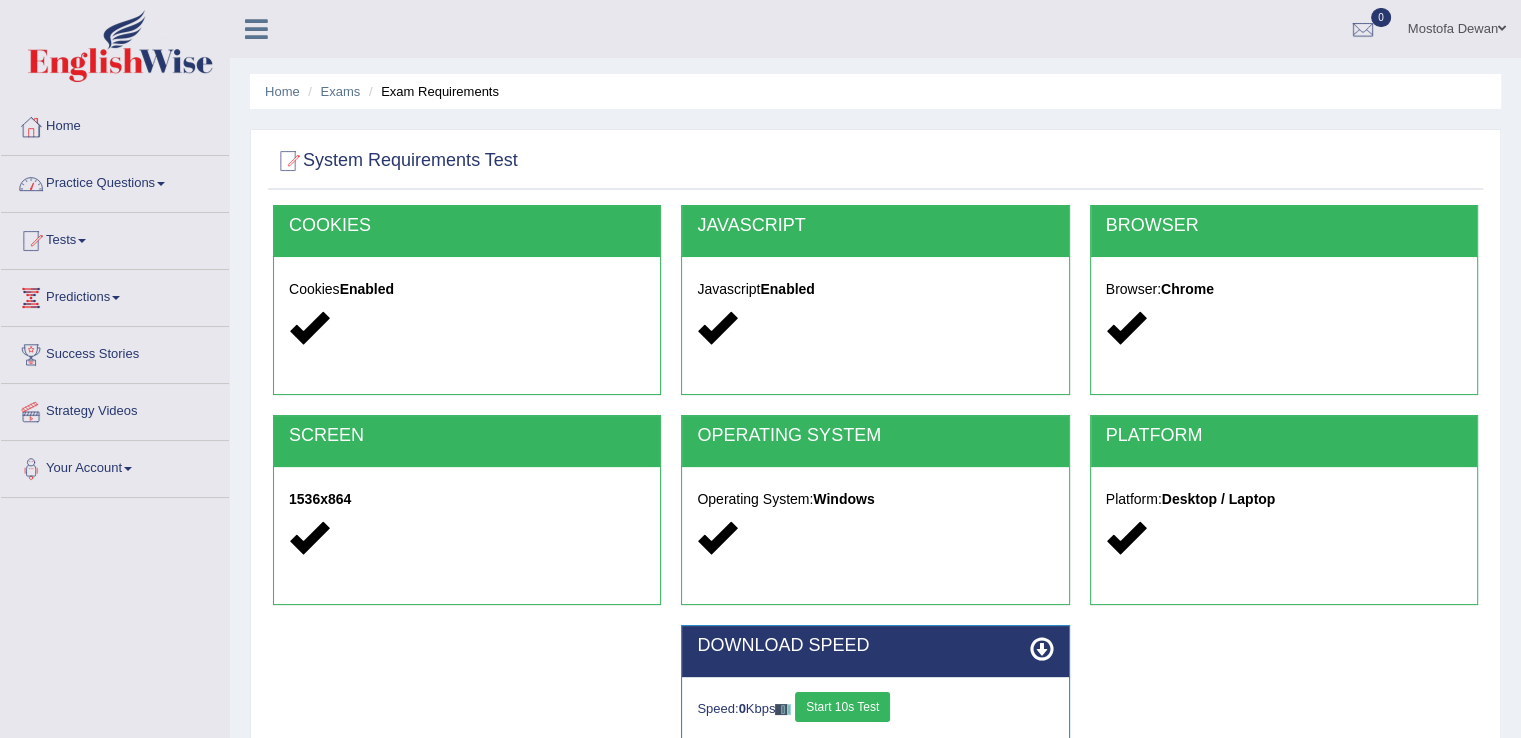 click on "Practice Questions" at bounding box center (115, 181) 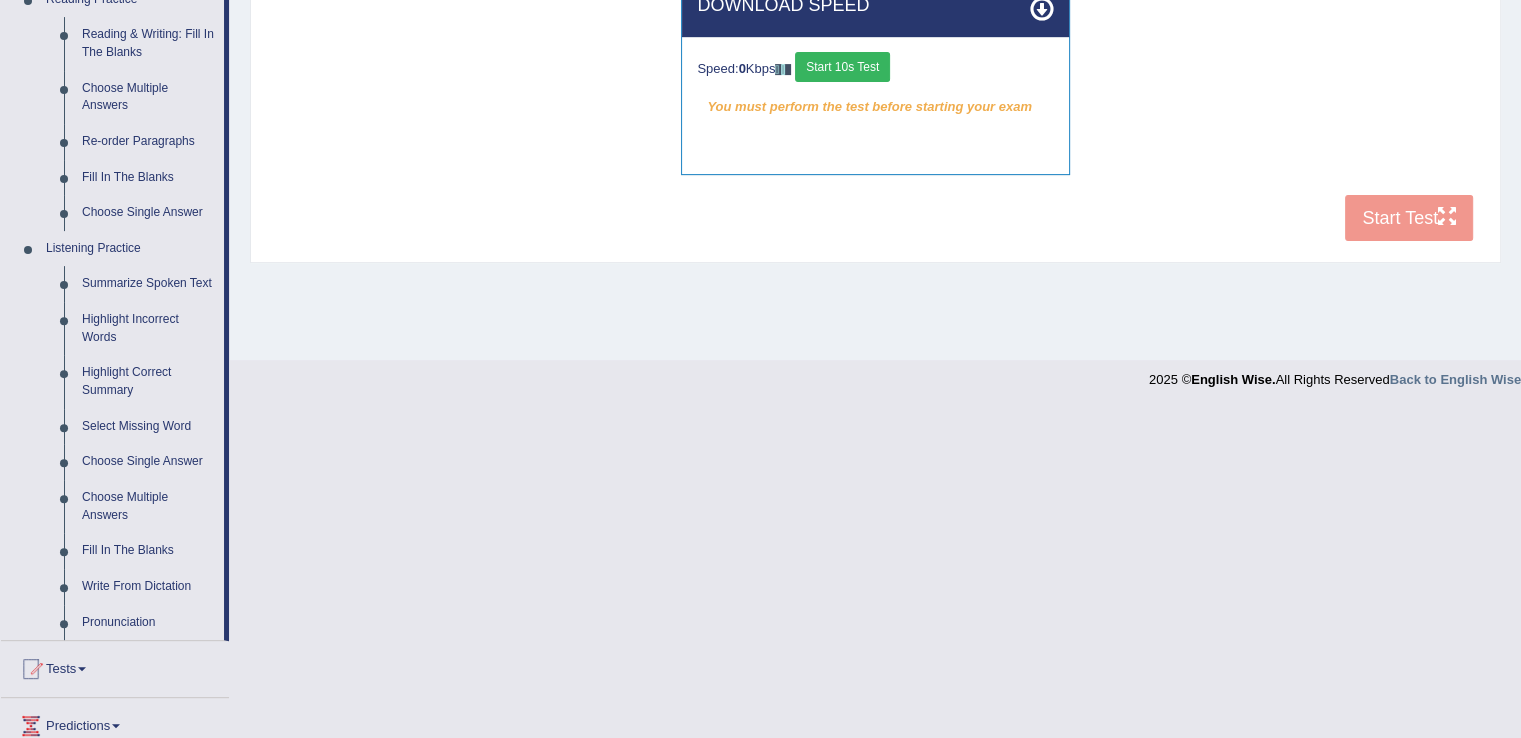 scroll, scrollTop: 640, scrollLeft: 0, axis: vertical 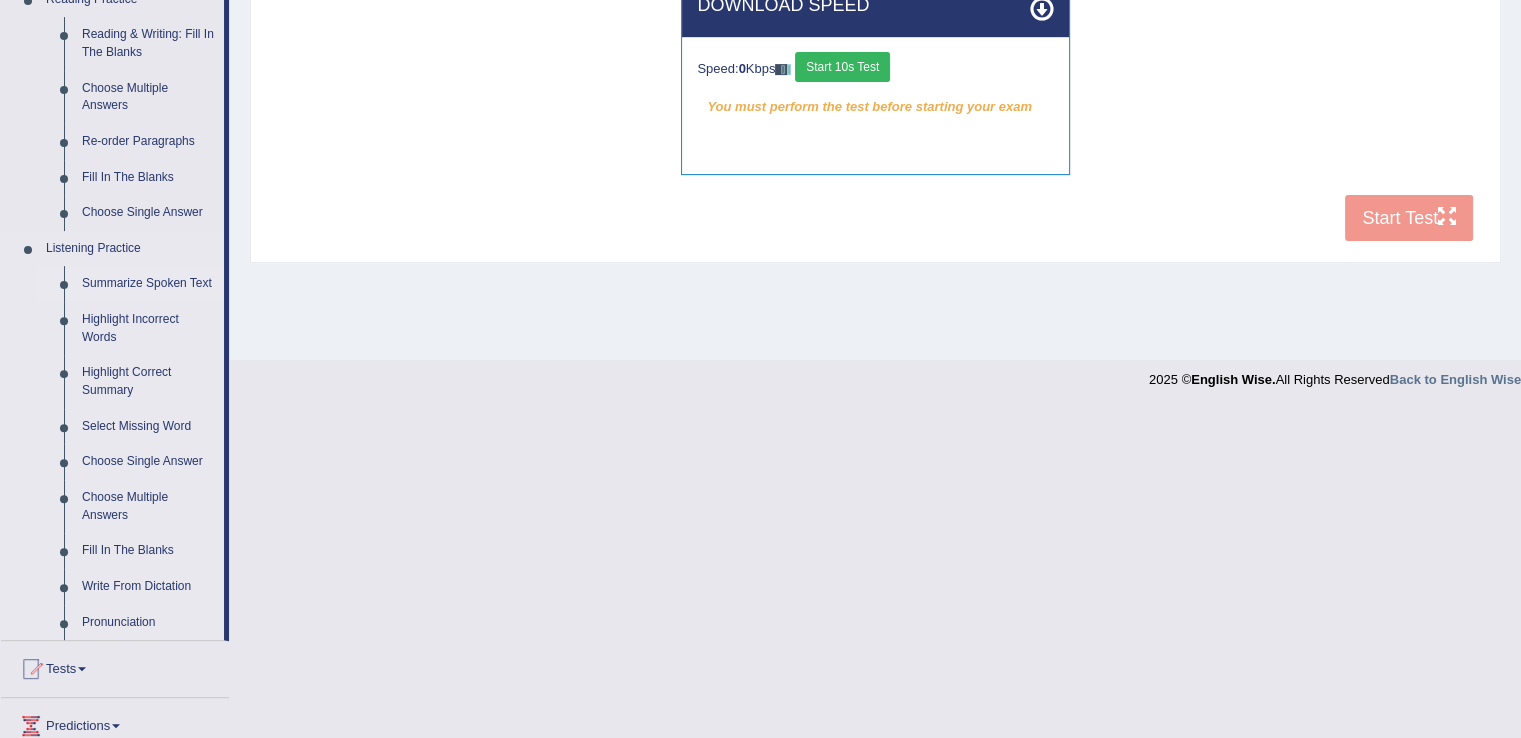 click on "Summarize Spoken Text" at bounding box center [148, 284] 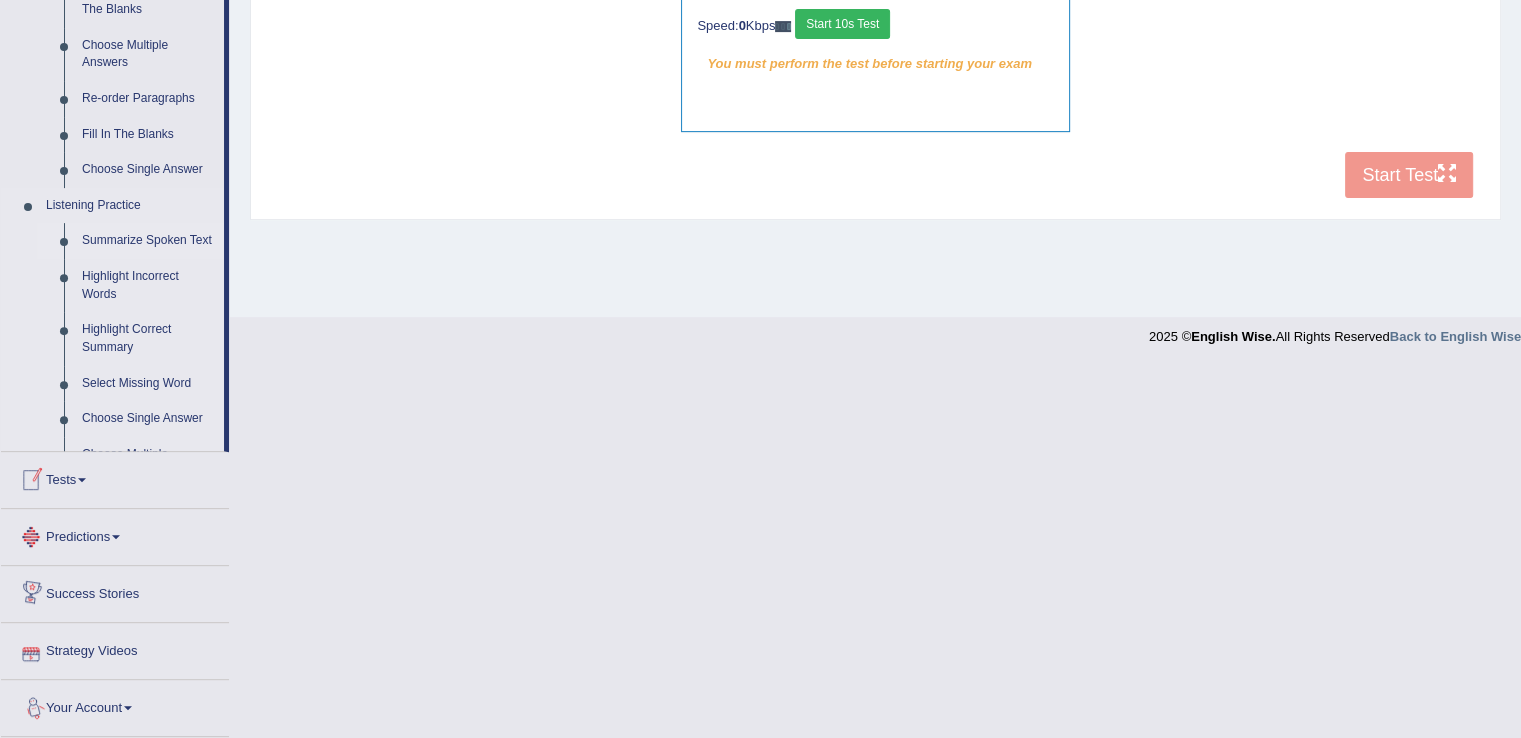 scroll, scrollTop: 828, scrollLeft: 0, axis: vertical 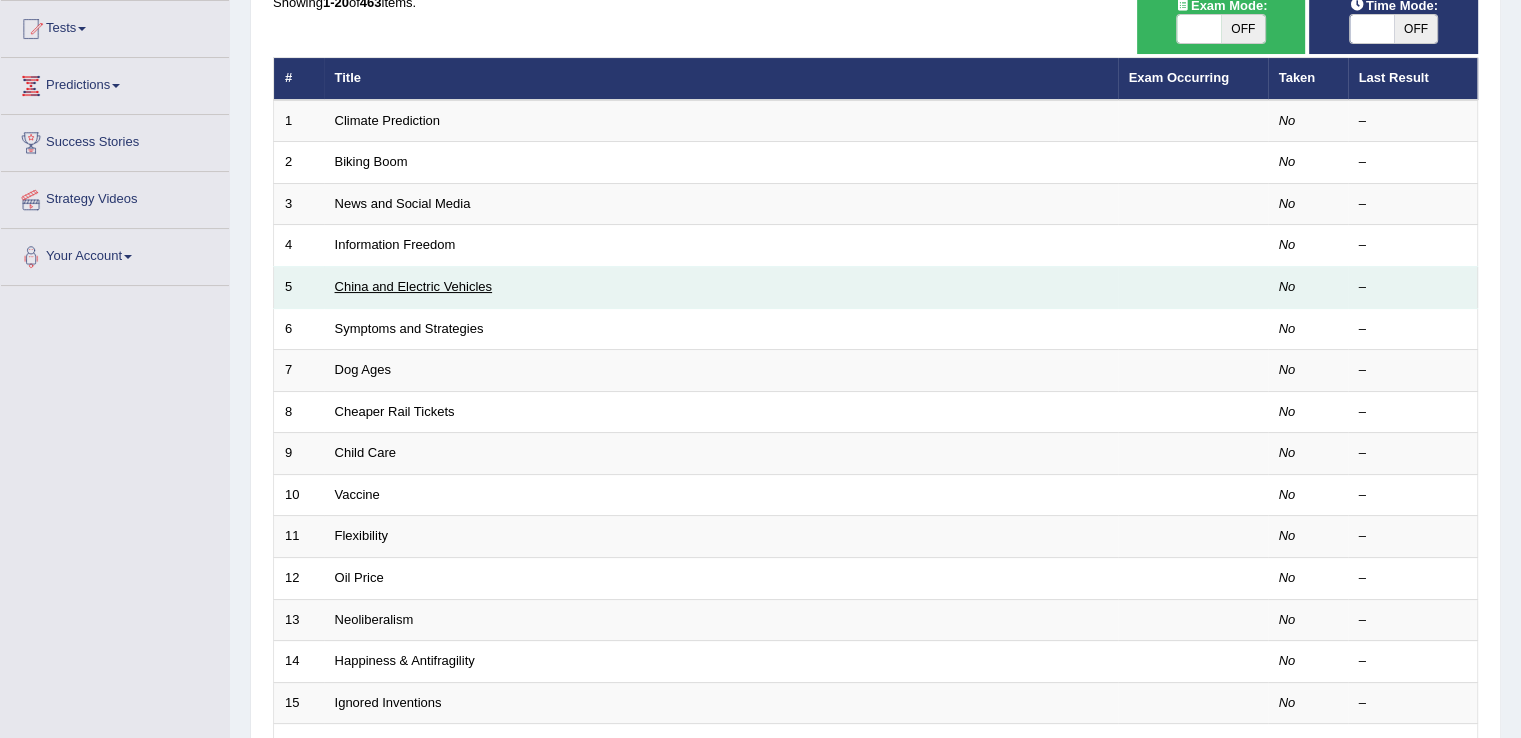 click on "Vaccine" at bounding box center [721, 495] 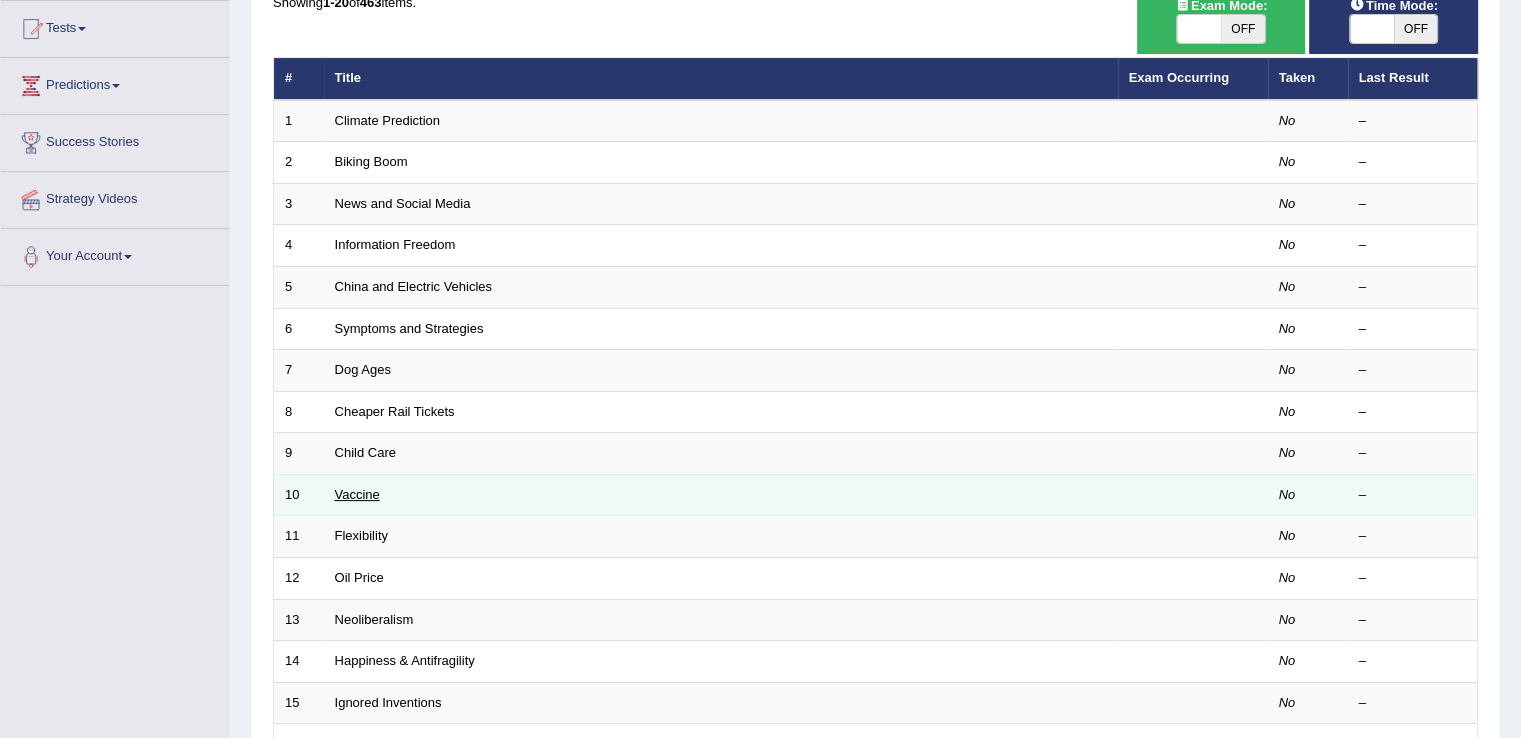 click on "Vaccine" at bounding box center [357, 494] 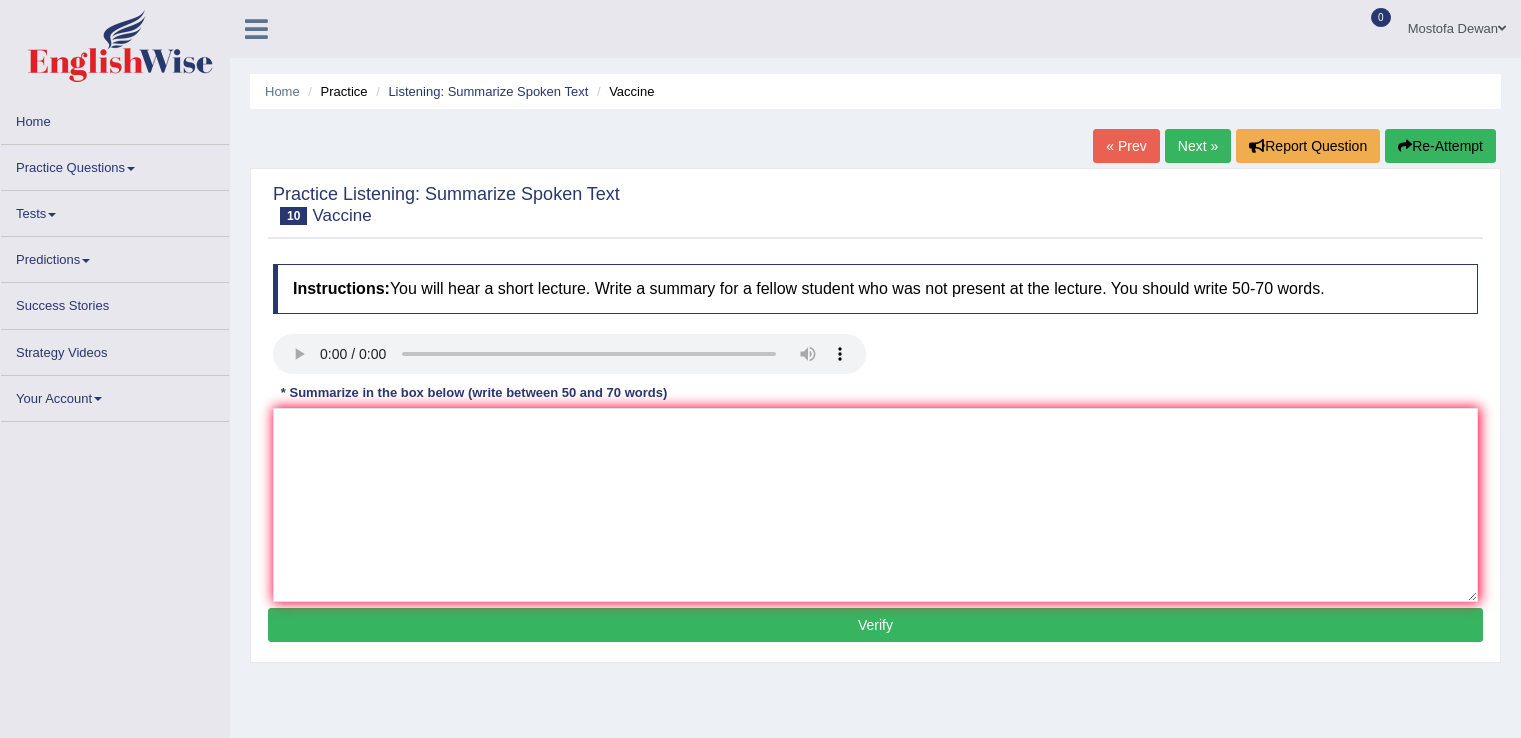scroll, scrollTop: 0, scrollLeft: 0, axis: both 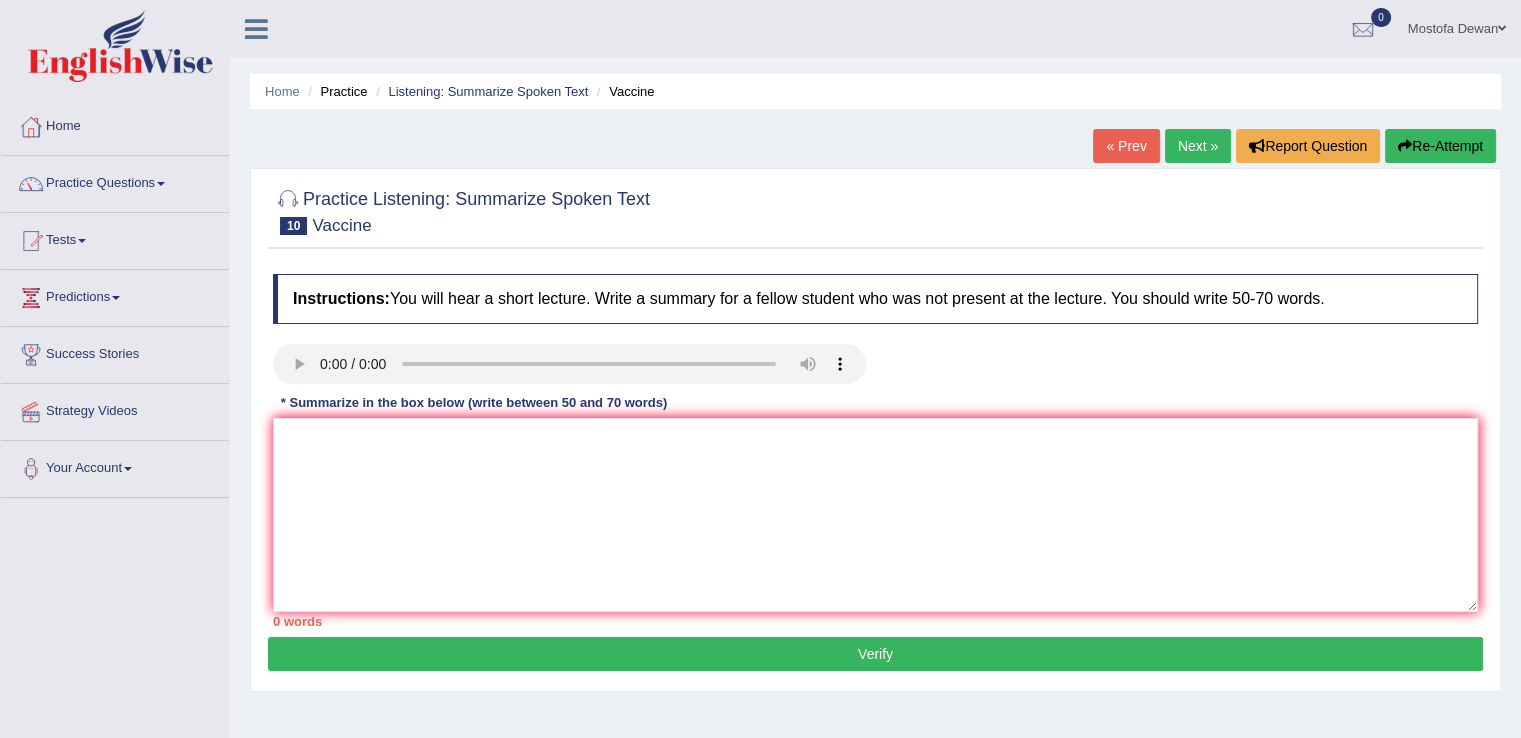 click on "Next »" at bounding box center [1198, 146] 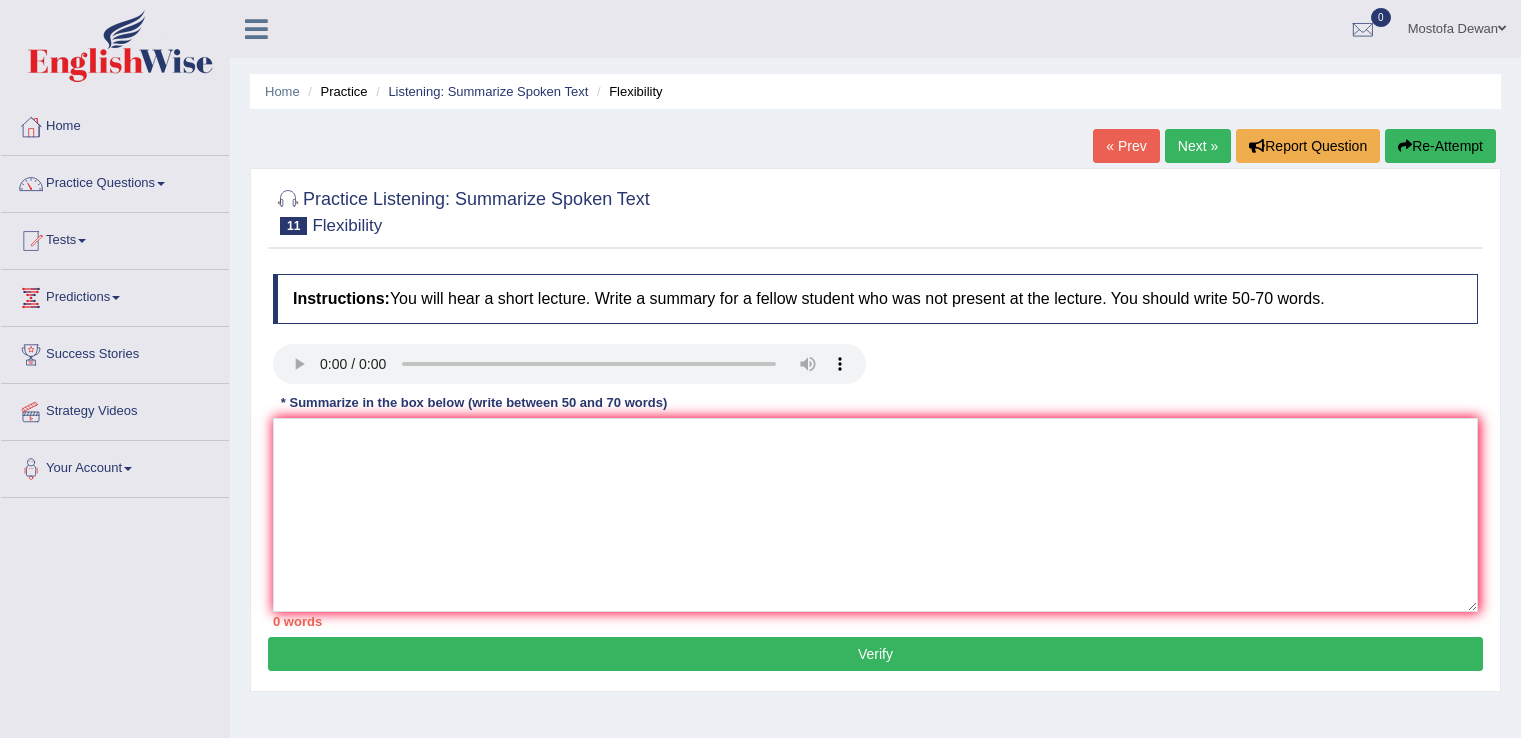 scroll, scrollTop: 0, scrollLeft: 0, axis: both 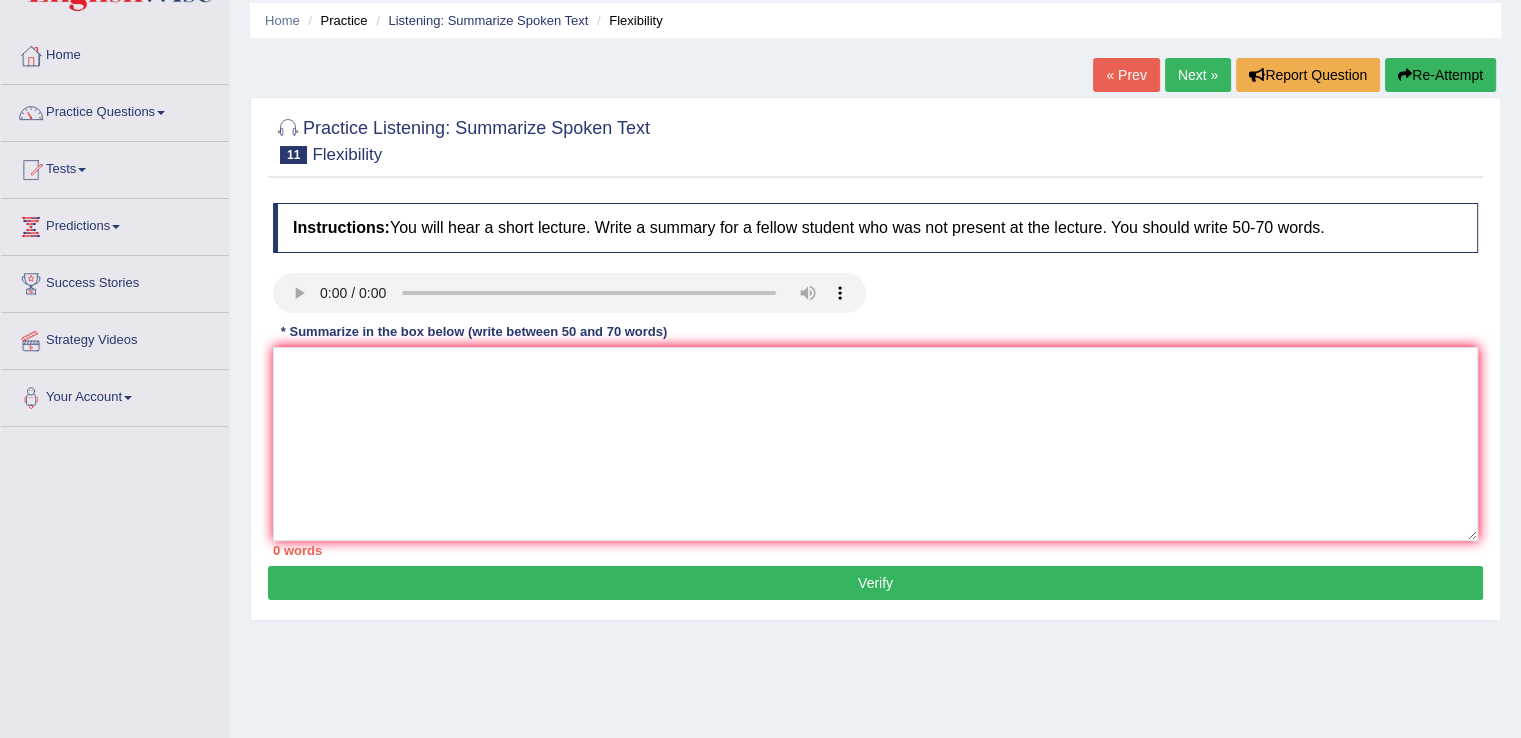 click on "Next »" at bounding box center [1198, 75] 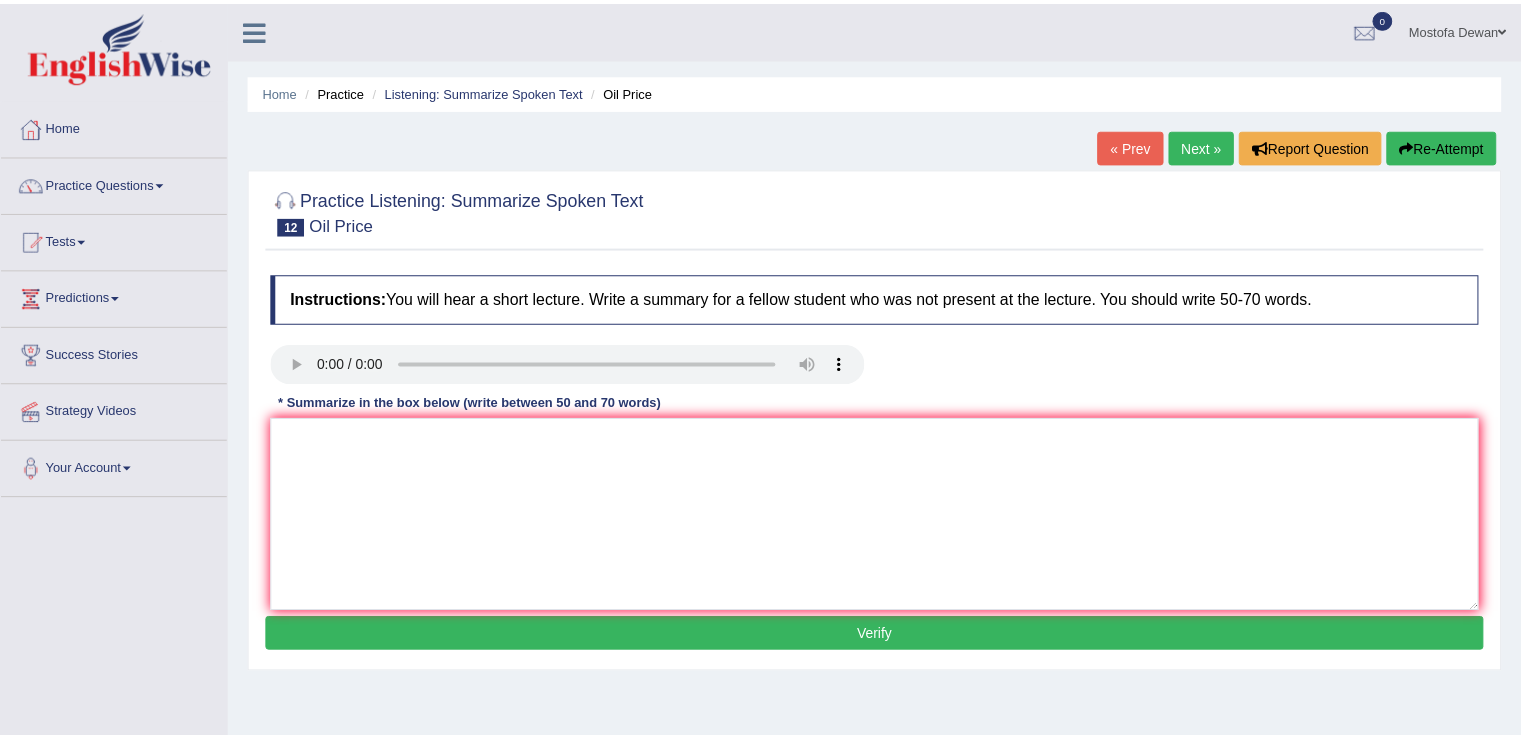 scroll, scrollTop: 0, scrollLeft: 0, axis: both 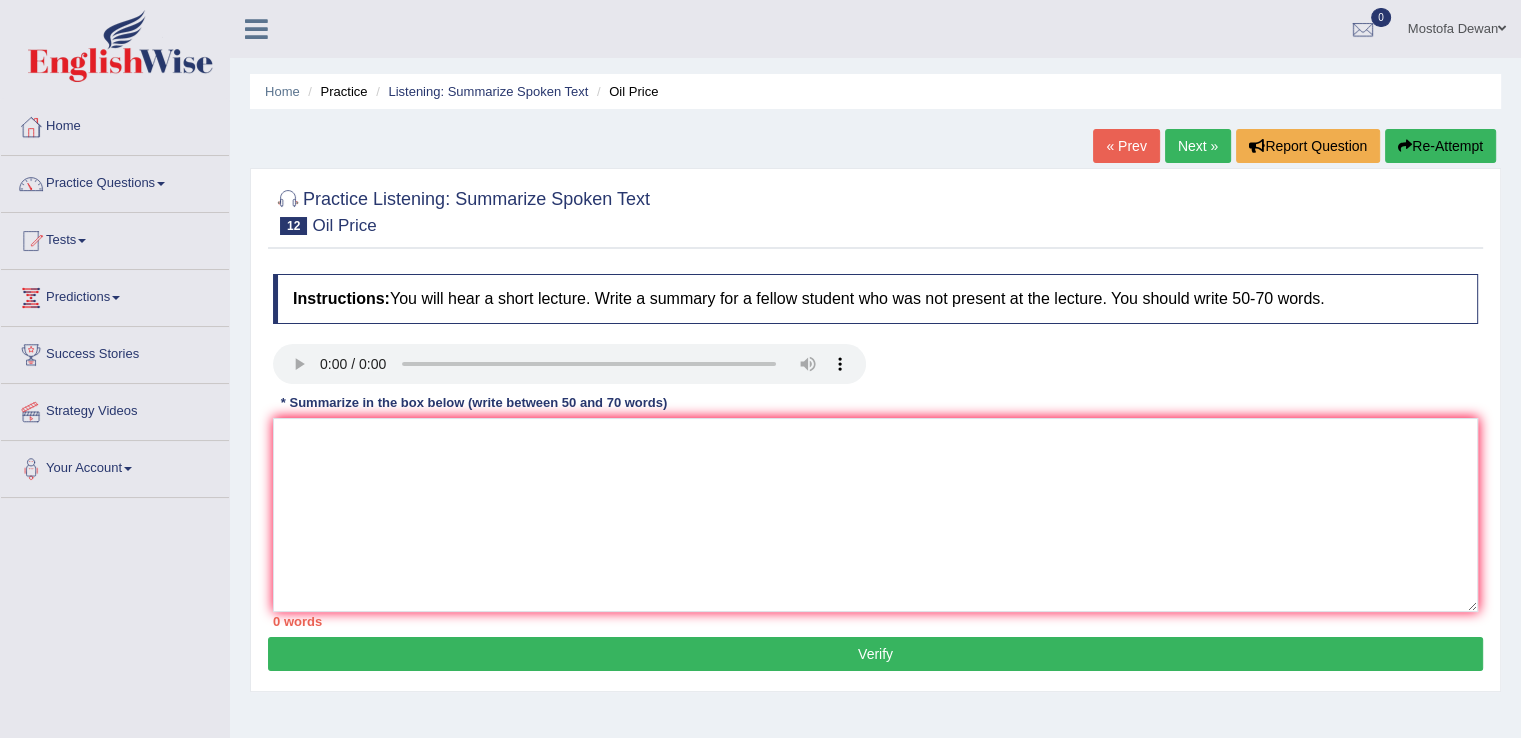 click on "Next »" at bounding box center (1198, 146) 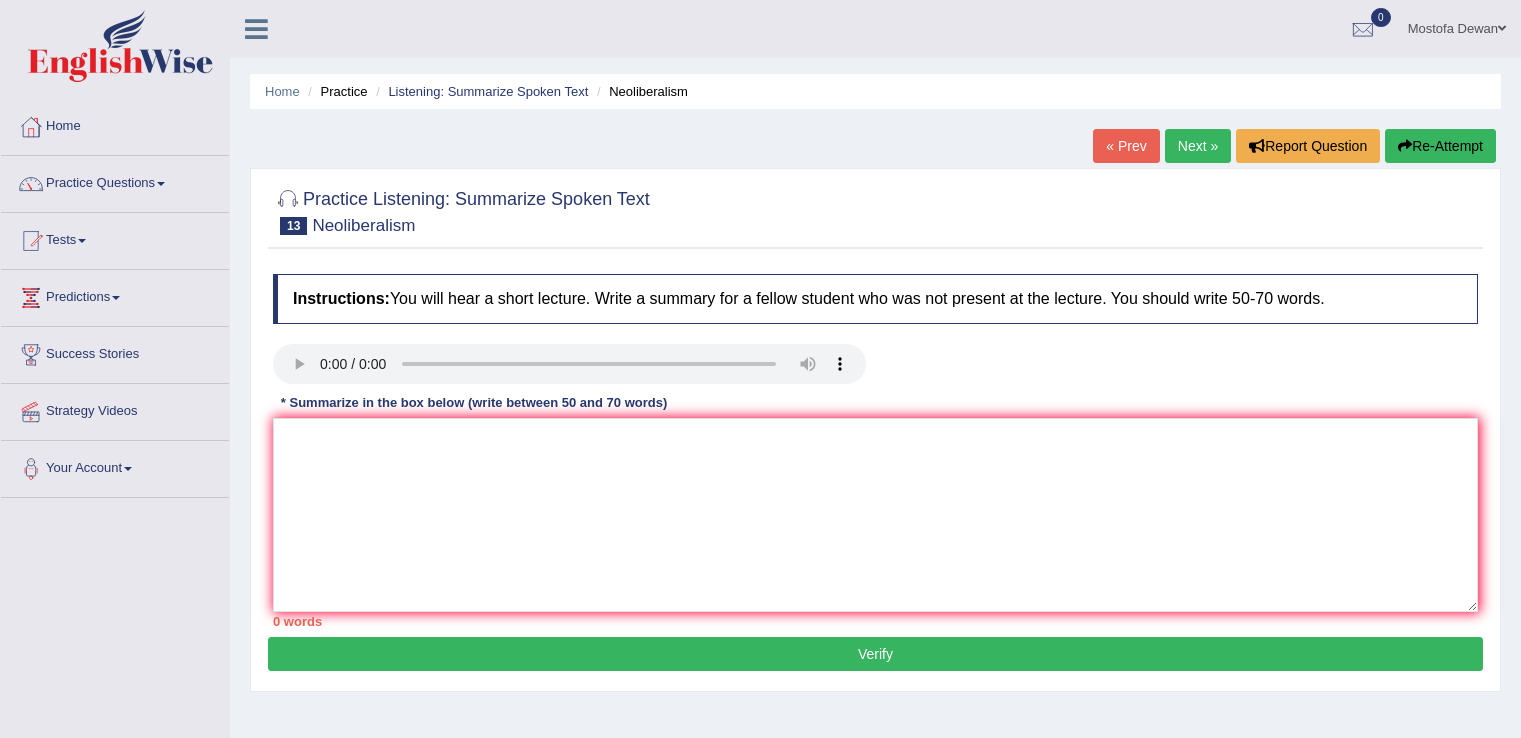 scroll, scrollTop: 0, scrollLeft: 0, axis: both 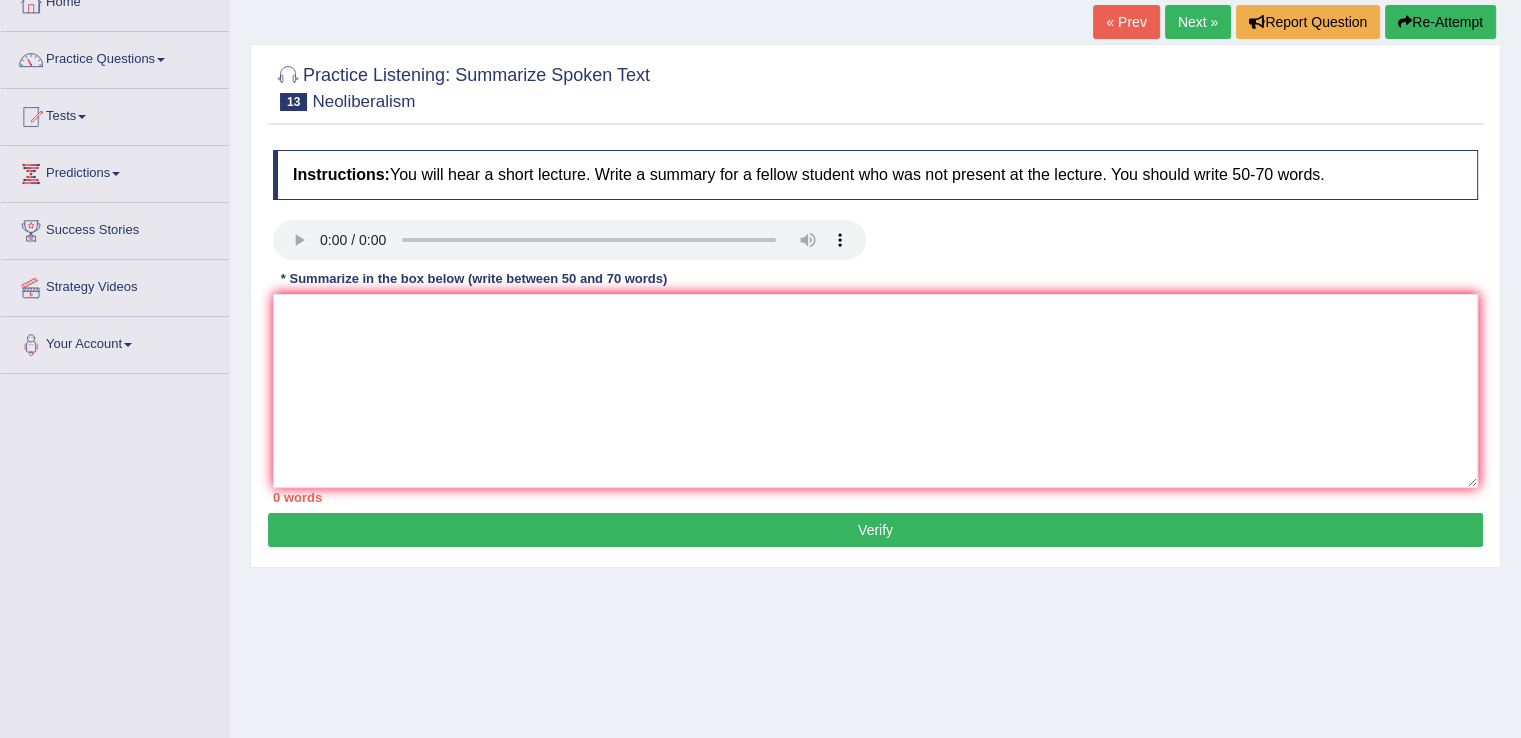click on "Next »" at bounding box center [1198, 22] 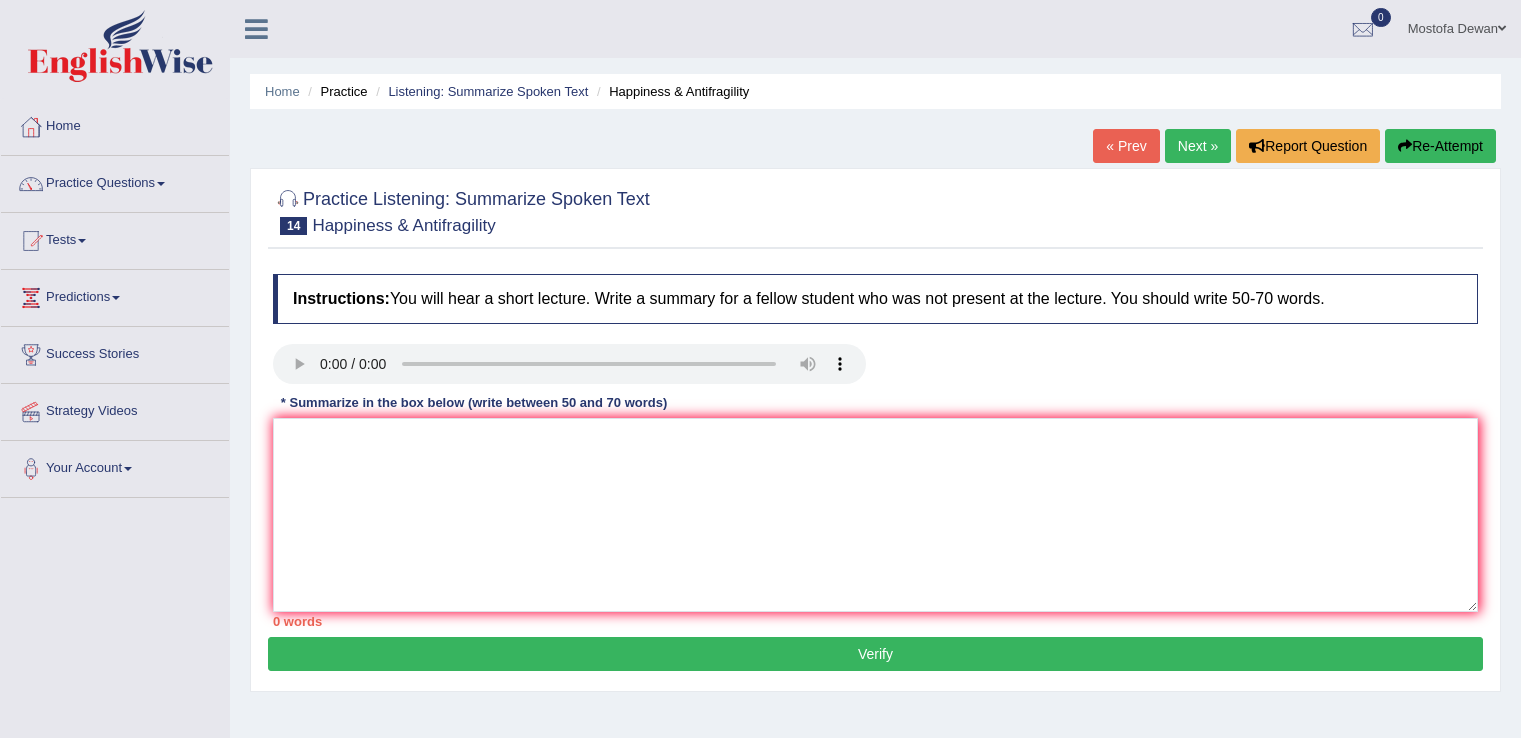scroll, scrollTop: 0, scrollLeft: 0, axis: both 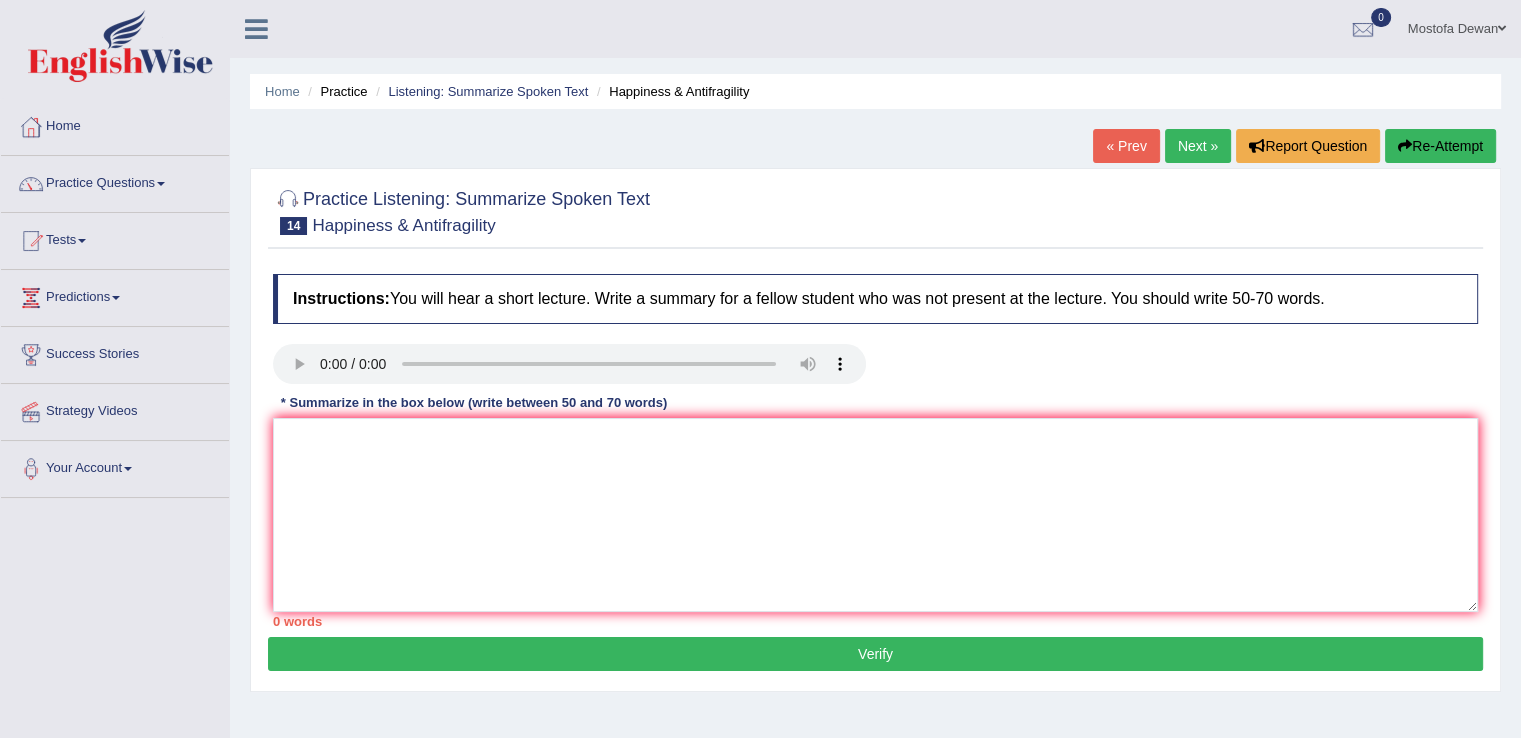 type 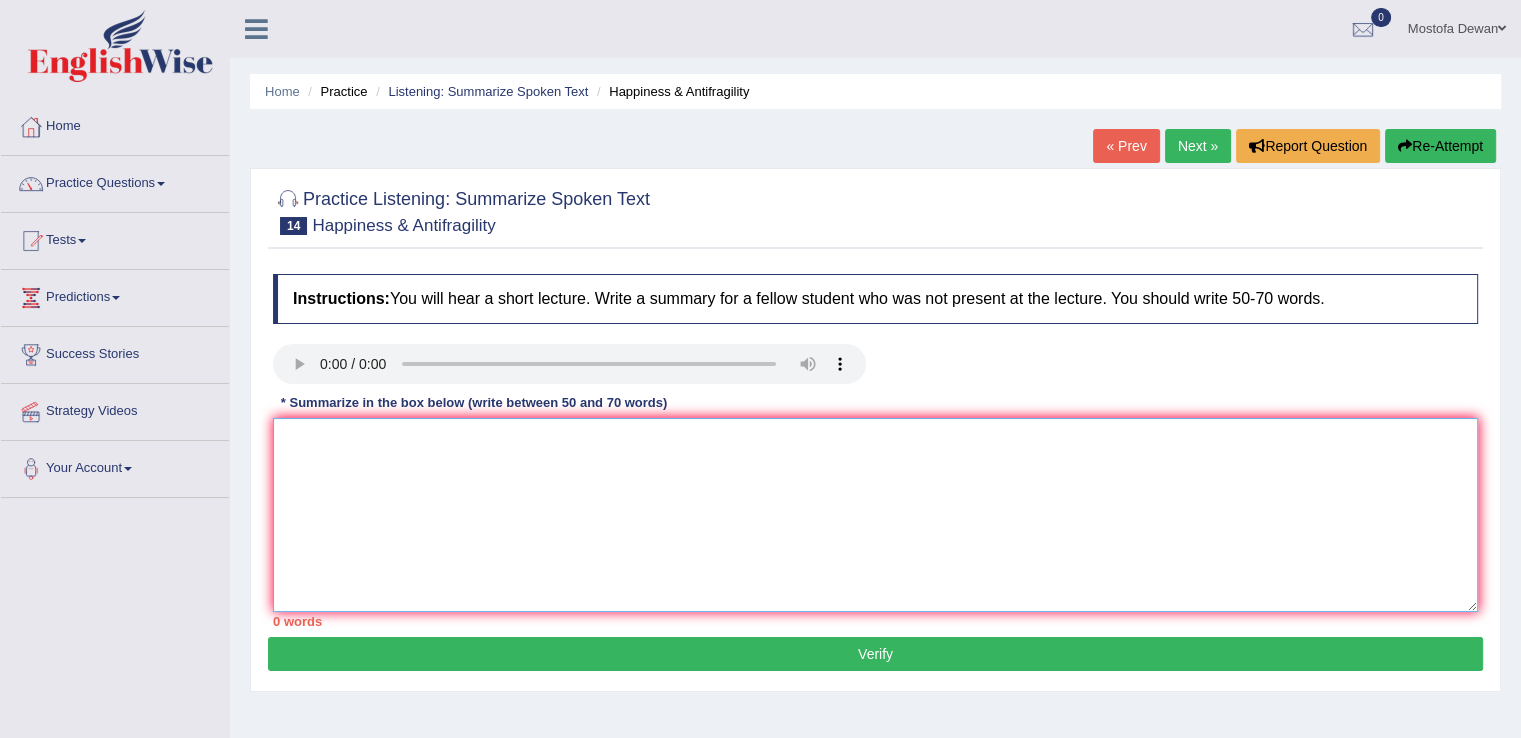 click at bounding box center [875, 515] 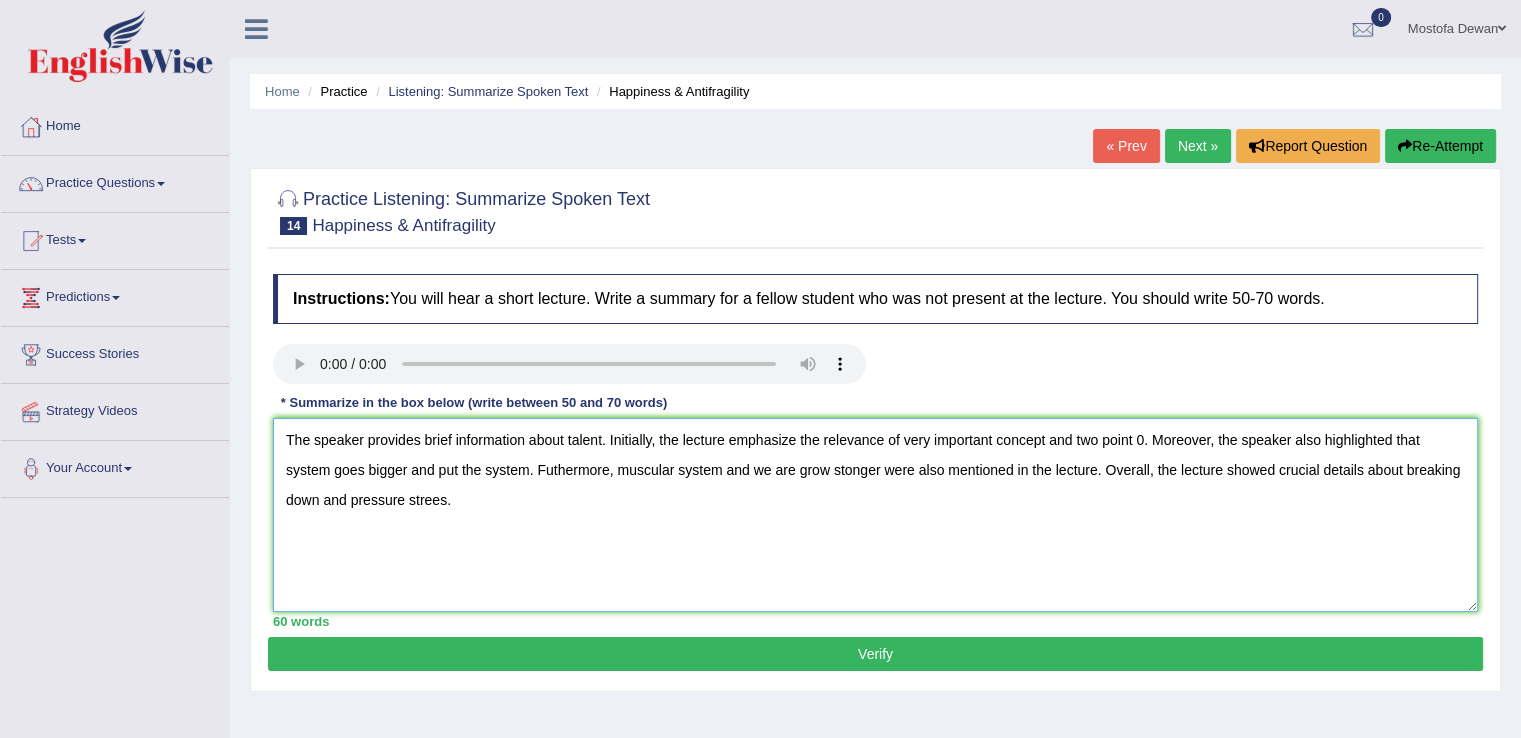 click on "The speaker provides brief information about talent. Initially, the lecture emphasize the relevance of very important concept and two point 0. Moreover, the speaker also highlighted that system goes bigger and put the system. Futhermore, muscular system and we are grow stonger were also mentioned in the lecture. Overall, the lecture showed crucial details about breaking down and pressure strees." at bounding box center [875, 515] 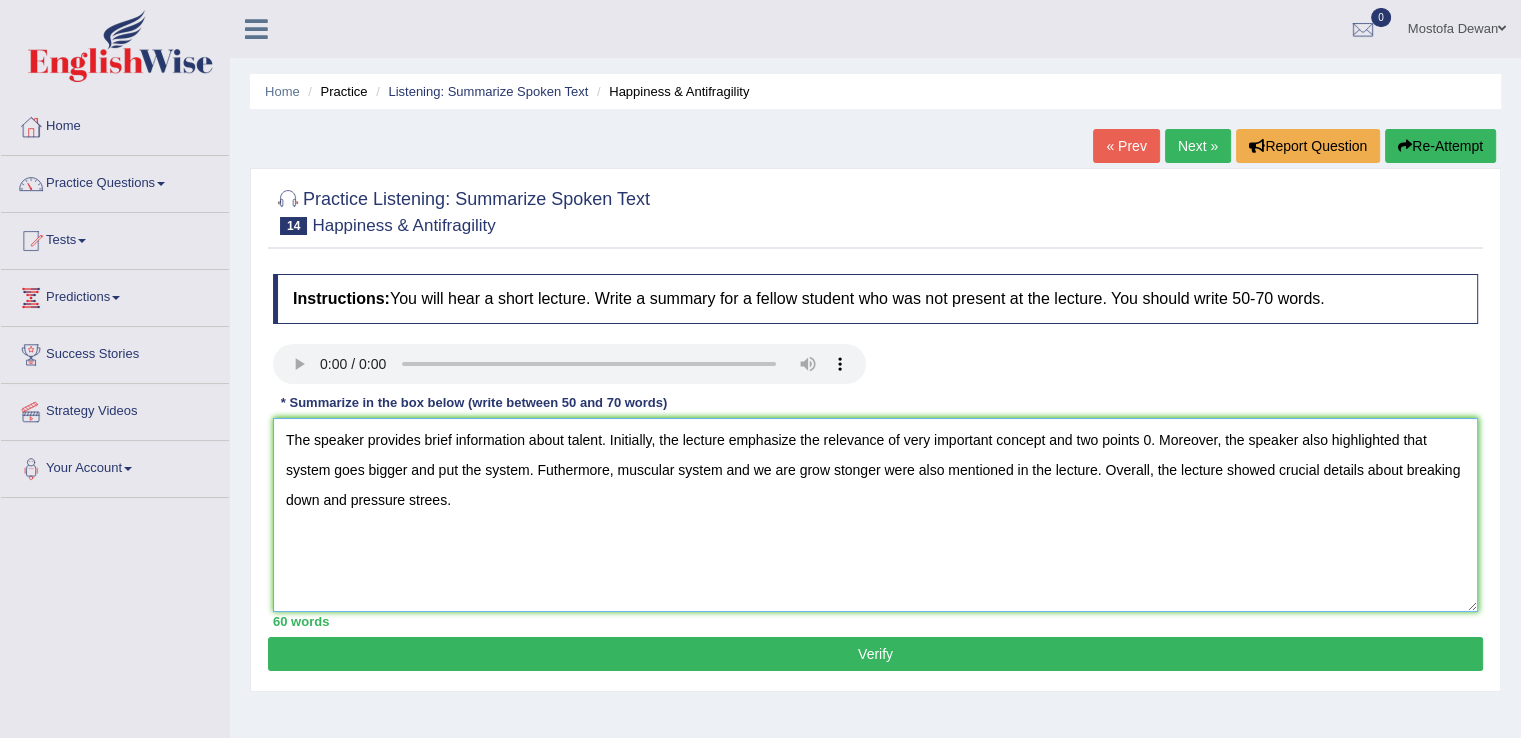 click on "The speaker provides brief information about talent. Initially, the lecture emphasize the relevance of very important concept and two points 0. Moreover, the speaker also highlighted that system goes bigger and put the system. Futhermore, muscular system and we are grow stonger were also mentioned in the lecture. Overall, the lecture showed crucial details about breaking down and pressure strees." at bounding box center (875, 515) 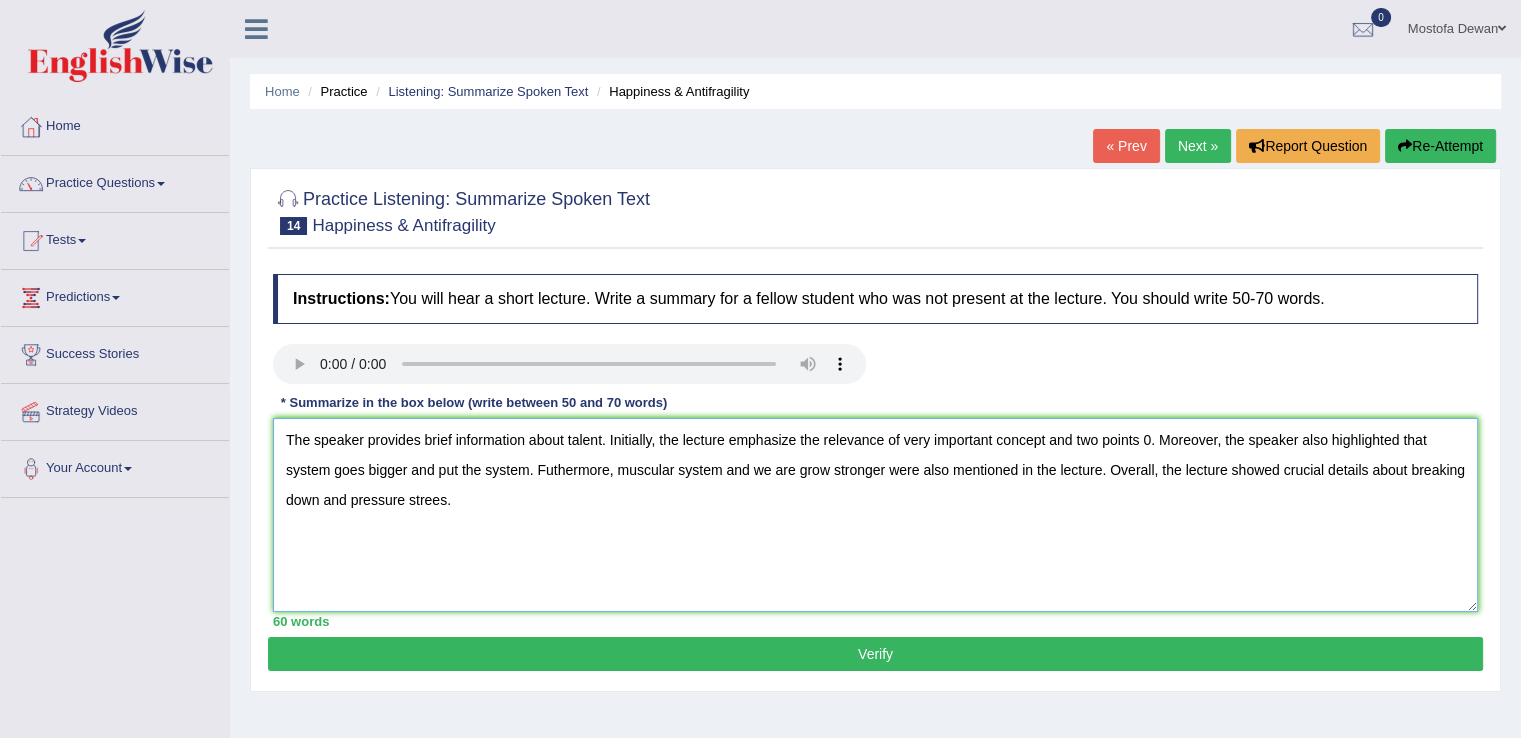 type on "The speaker provides brief information about talent. Initially, the lecture emphasize the relevance of very important concept and two points 0. Moreover, the speaker also highlighted that system goes bigger and put the system. Futhermore, muscular system and we are grow stronger were also mentioned in the lecture. Overall, the lecture showed crucial details about breaking down and pressure strees." 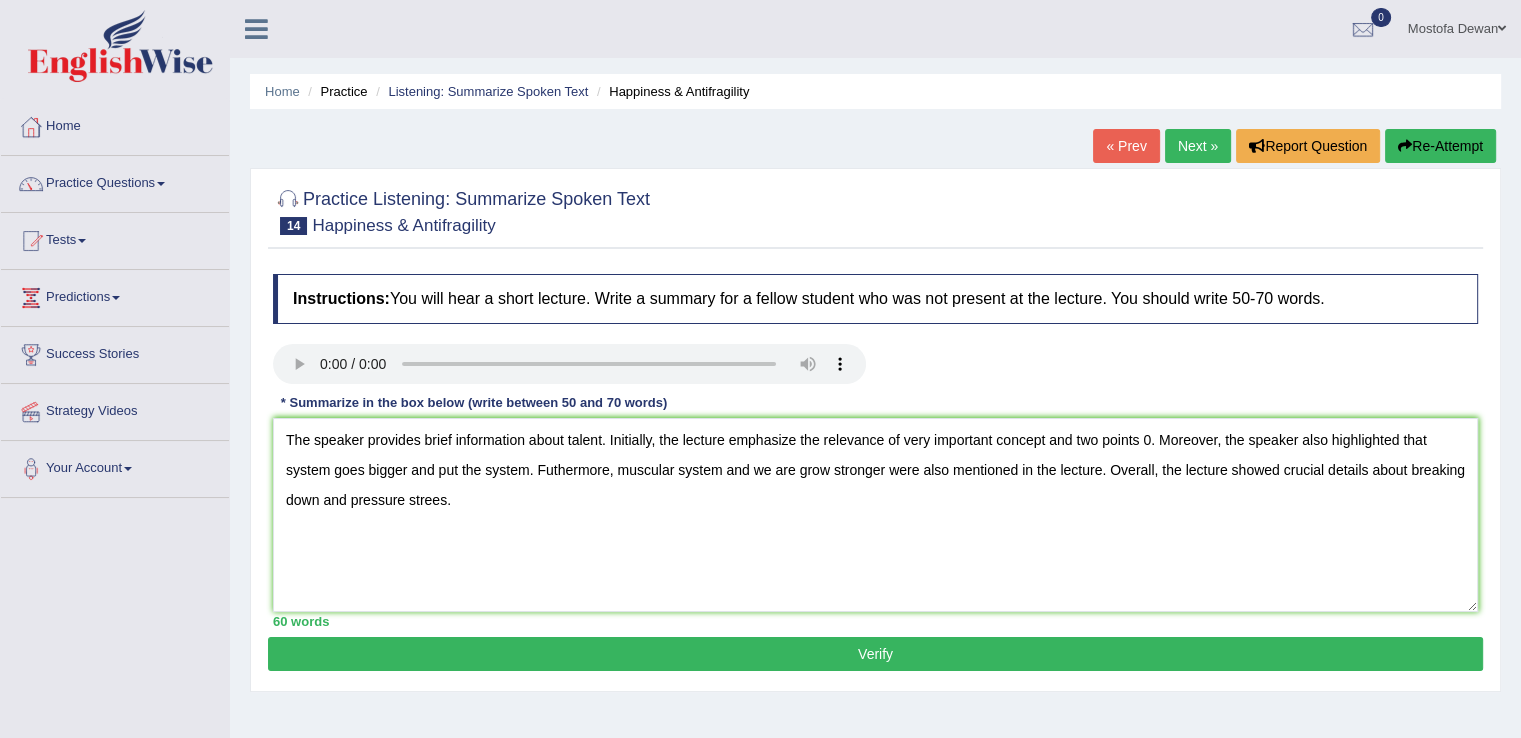 click on "Verify" at bounding box center [875, 654] 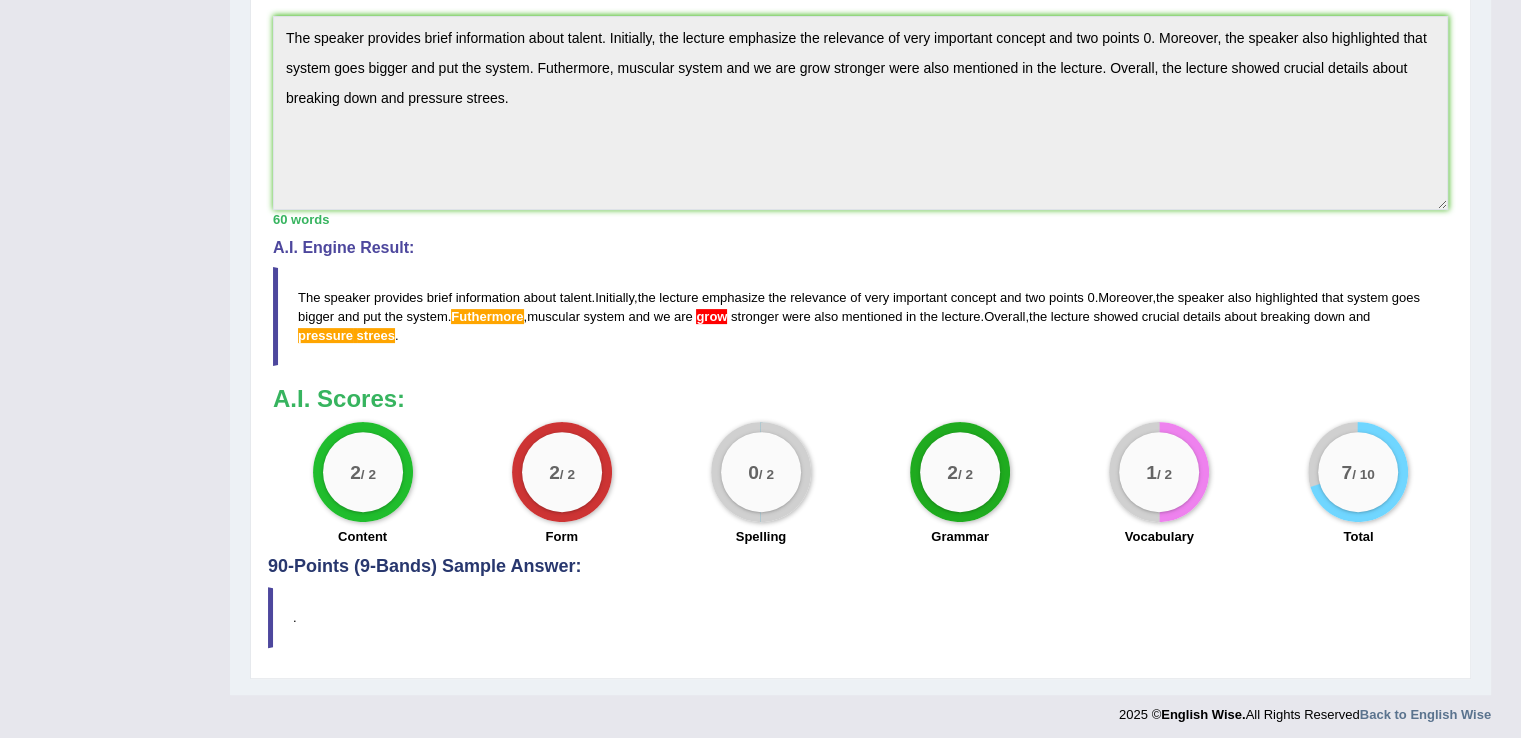 scroll, scrollTop: 528, scrollLeft: 0, axis: vertical 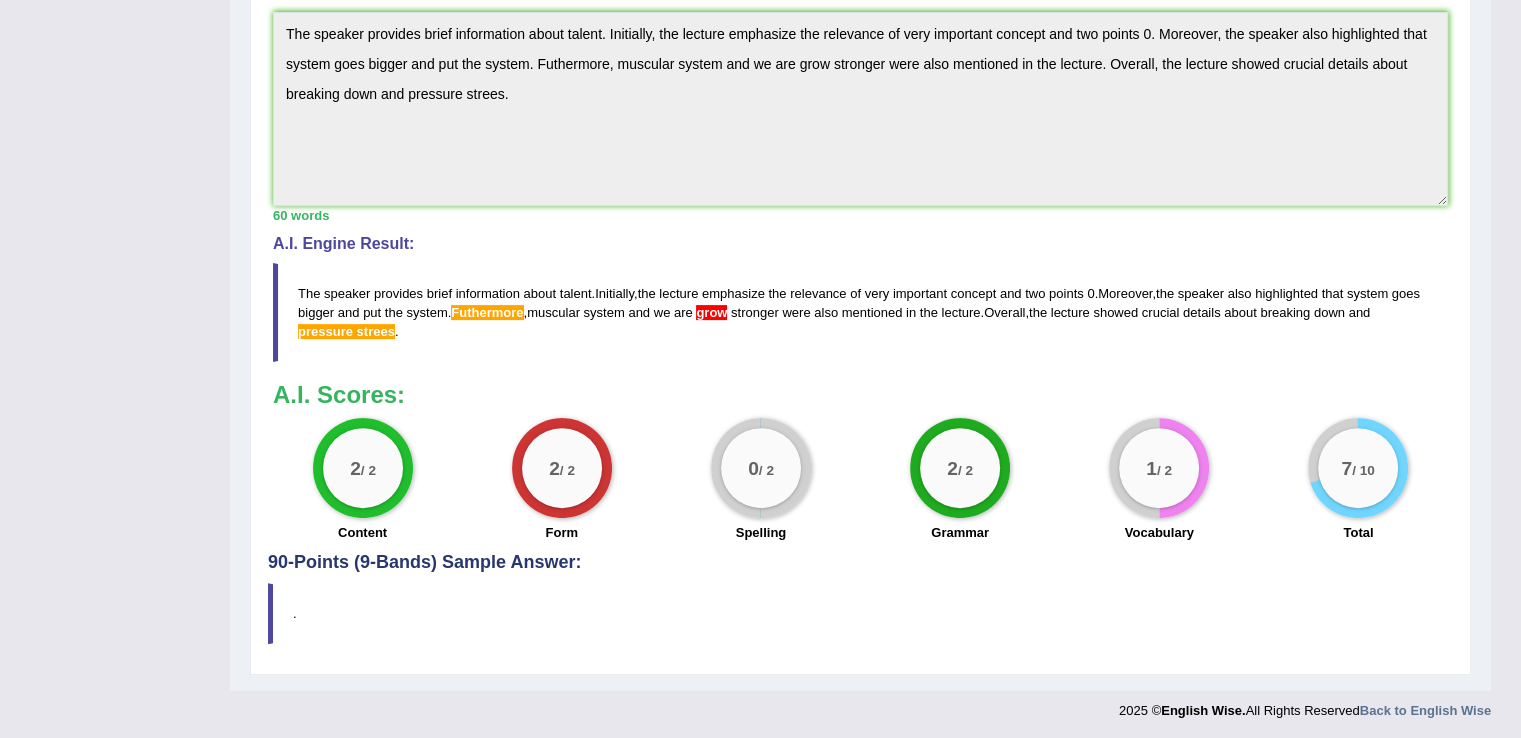 click on "Futhermore" at bounding box center [487, 312] 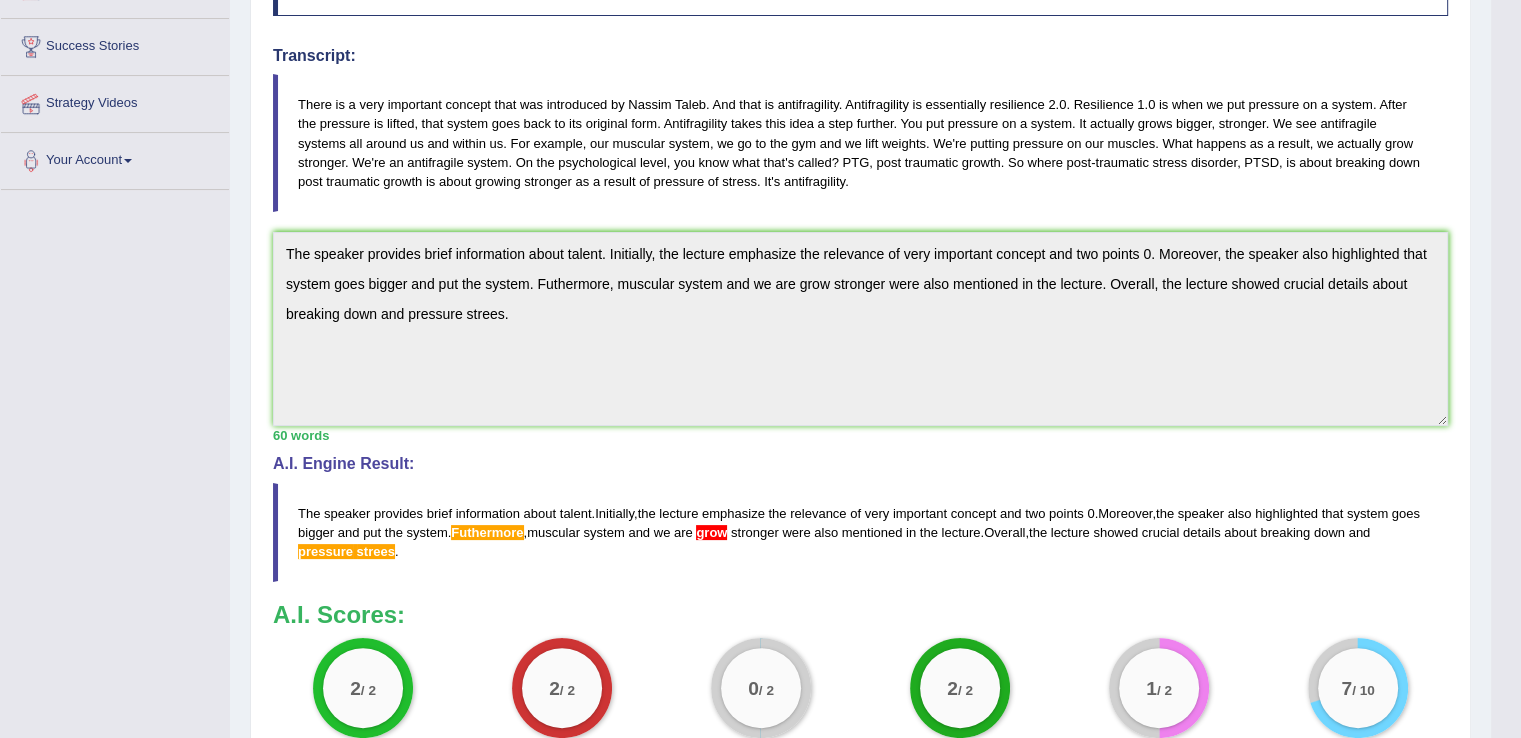 scroll, scrollTop: 307, scrollLeft: 0, axis: vertical 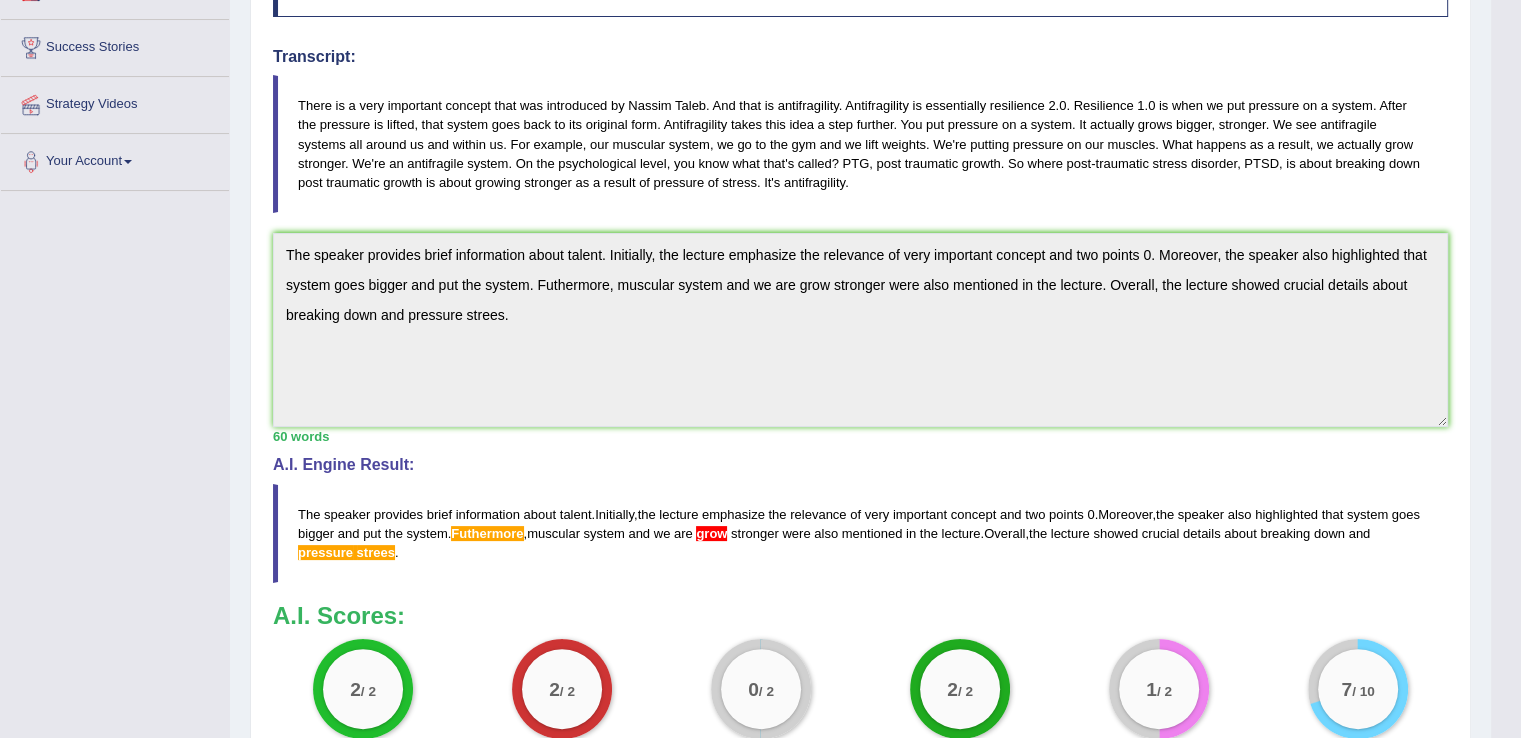 drag, startPoint x: 297, startPoint y: 503, endPoint x: 376, endPoint y: 521, distance: 81.02469 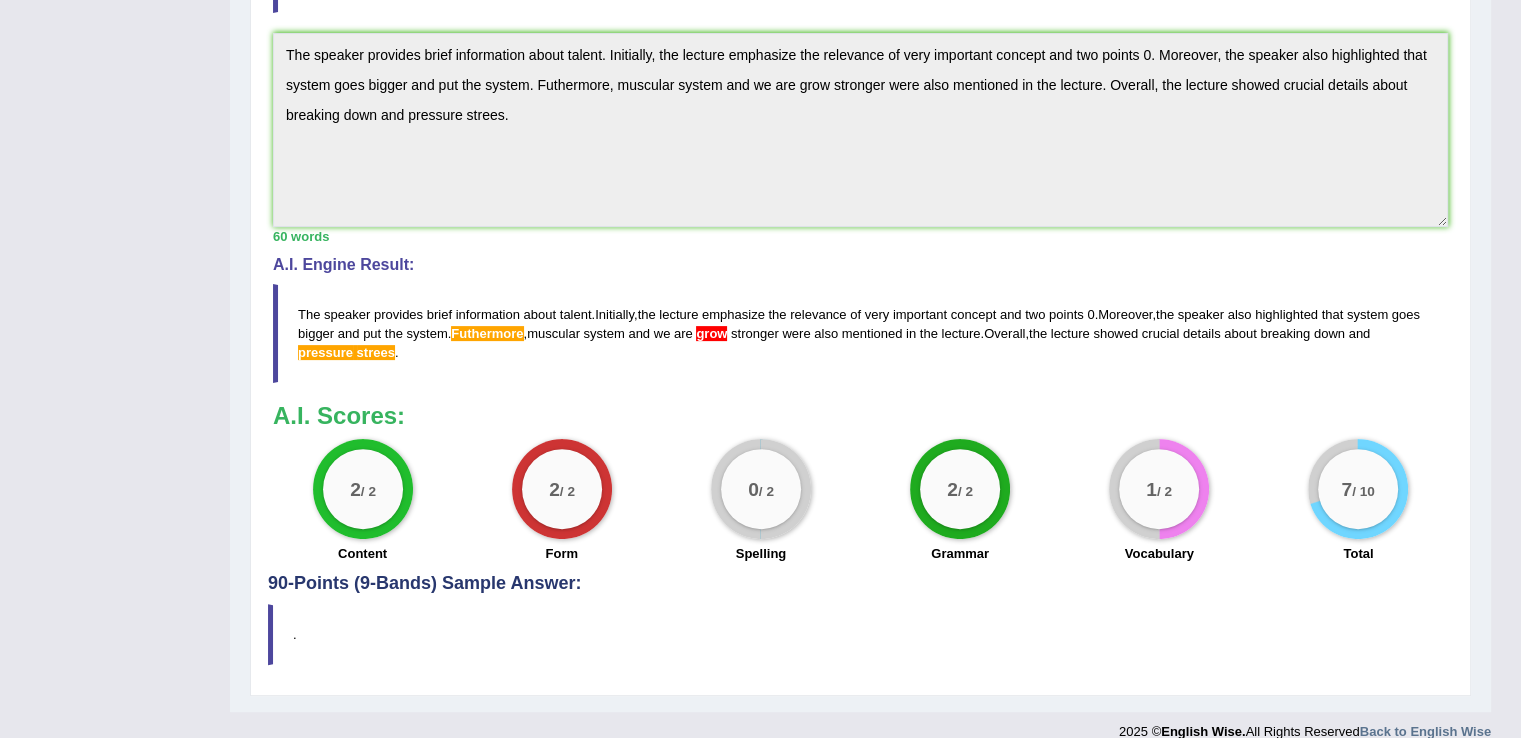 scroll, scrollTop: 528, scrollLeft: 0, axis: vertical 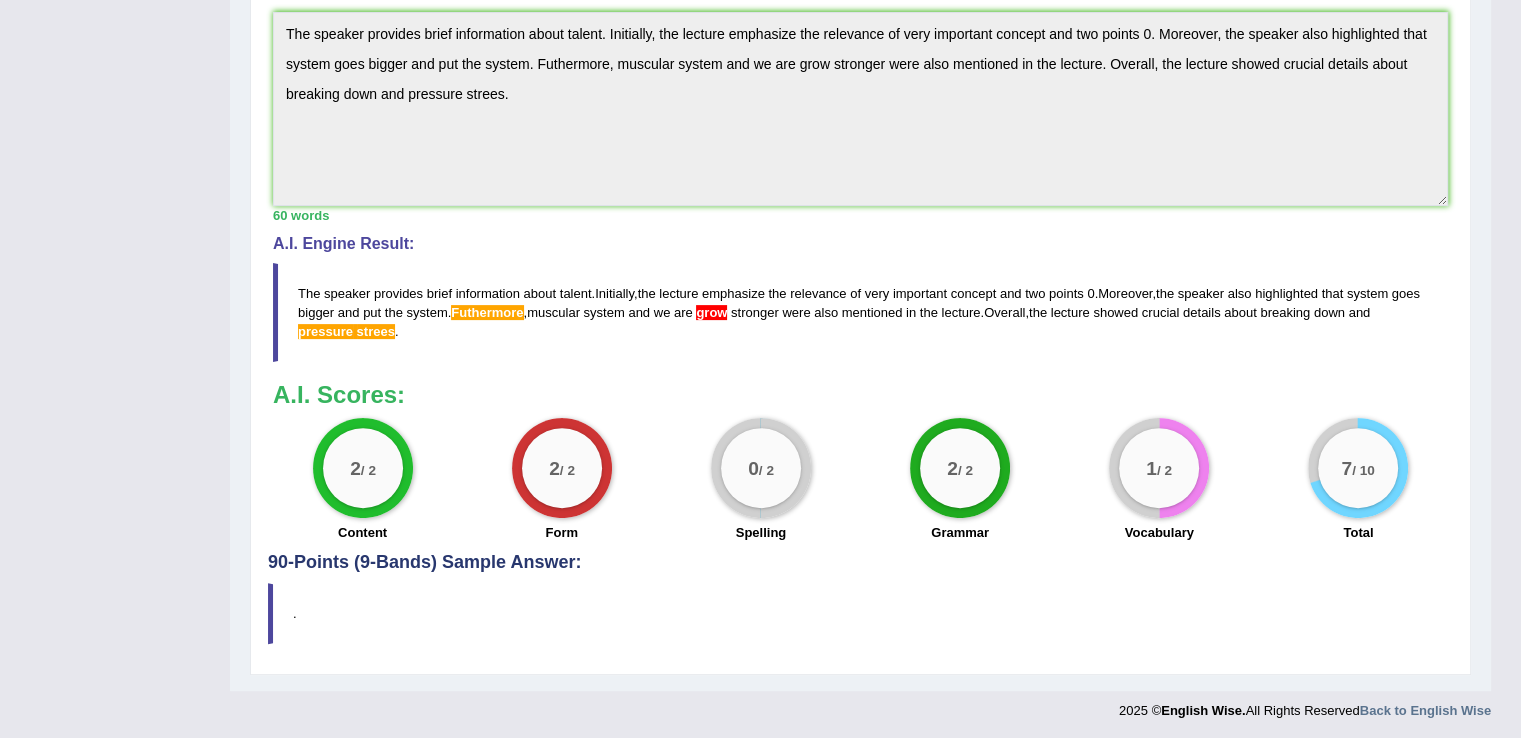 drag, startPoint x: 297, startPoint y: 281, endPoint x: 388, endPoint y: 321, distance: 99.40322 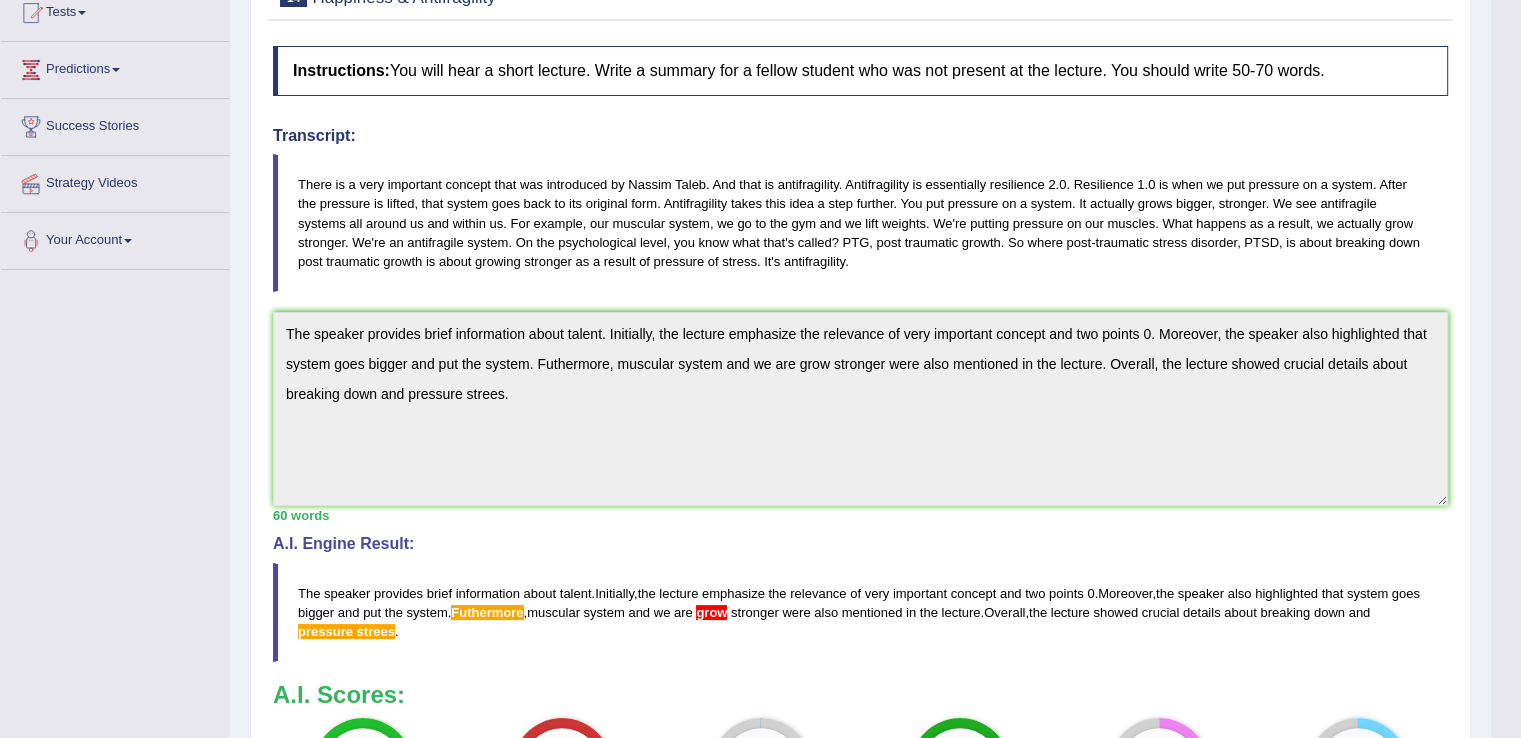 scroll, scrollTop: 226, scrollLeft: 0, axis: vertical 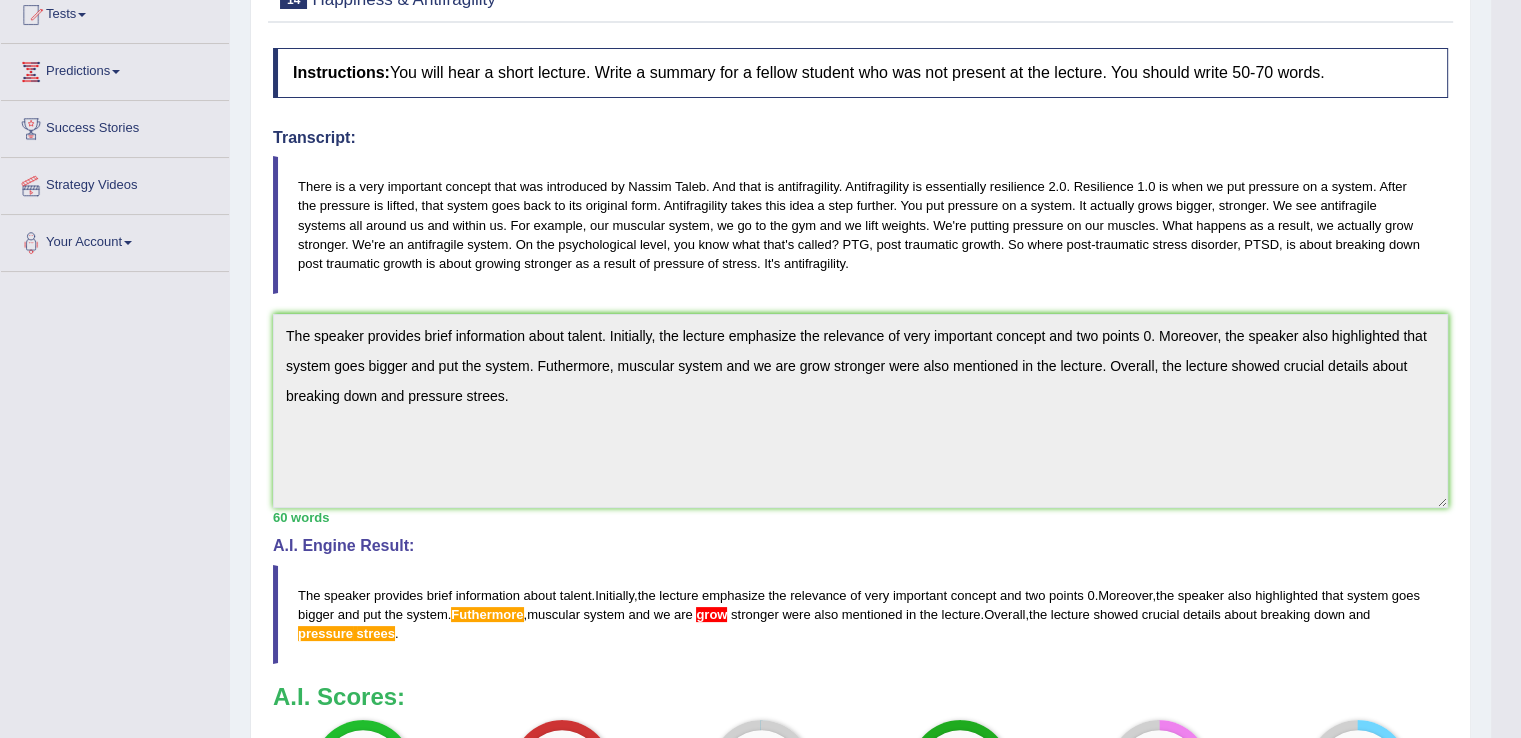 drag, startPoint x: 406, startPoint y: 323, endPoint x: 231, endPoint y: 442, distance: 211.62703 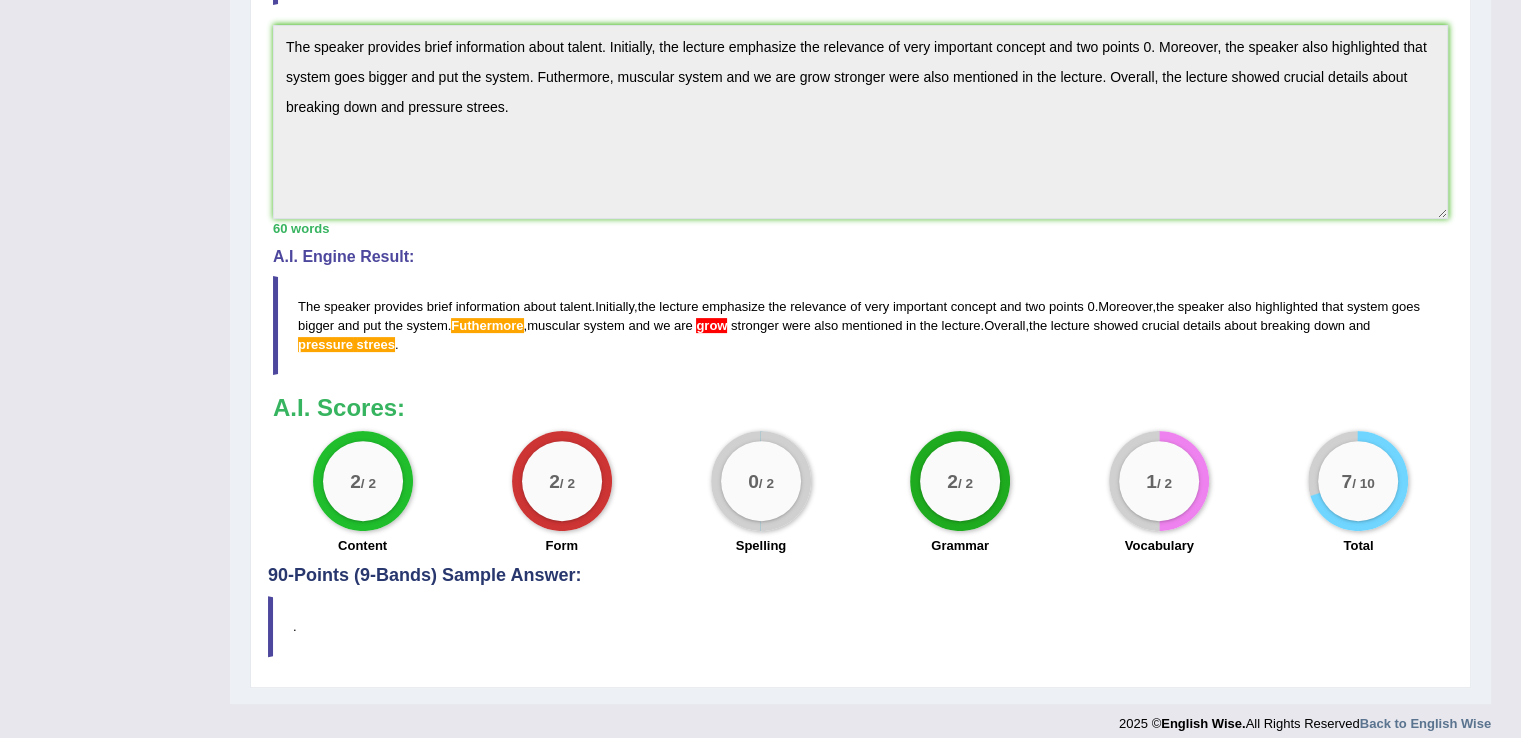 drag, startPoint x: 296, startPoint y: 297, endPoint x: 379, endPoint y: 309, distance: 83.86298 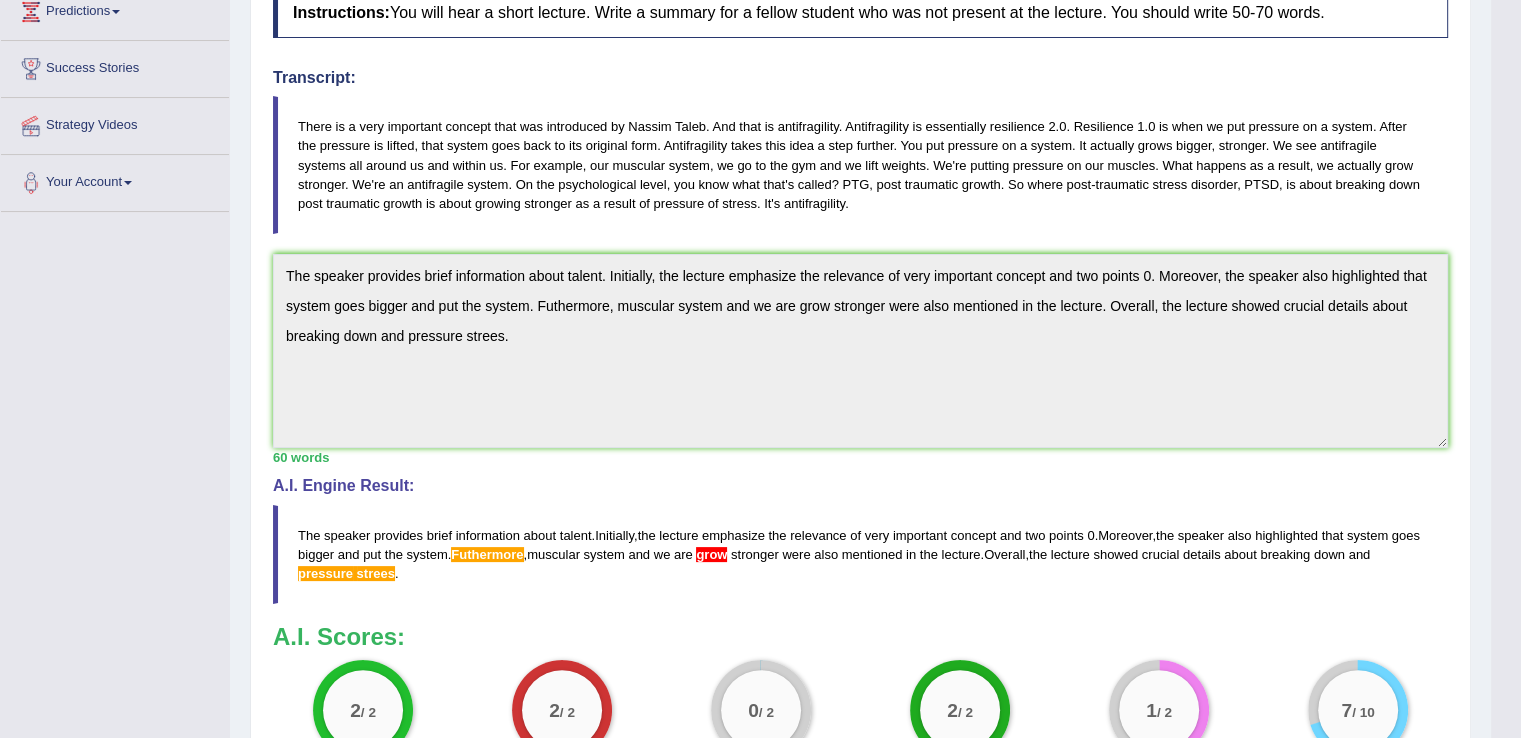 scroll, scrollTop: 288, scrollLeft: 0, axis: vertical 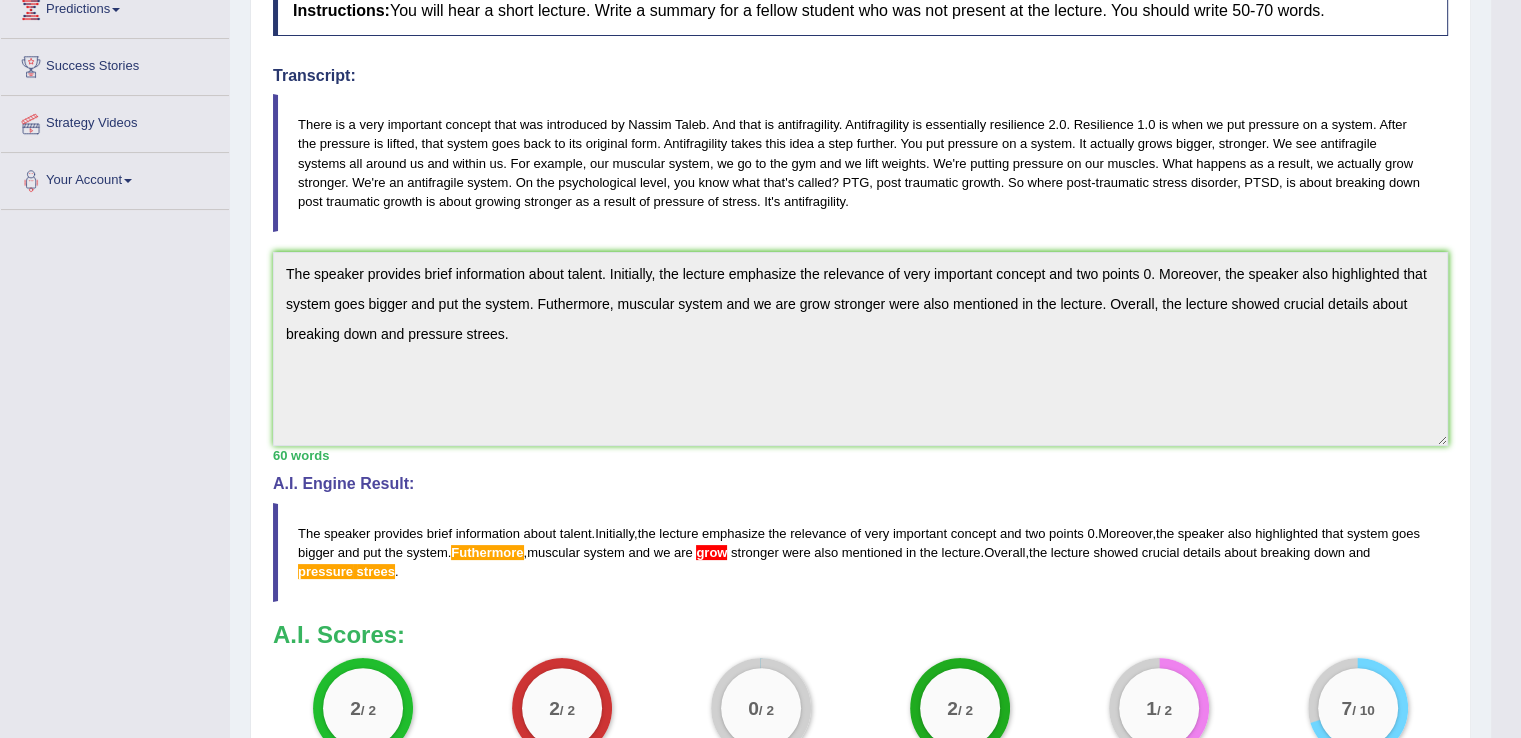 drag, startPoint x: 300, startPoint y: 525, endPoint x: 324, endPoint y: 776, distance: 252.1448 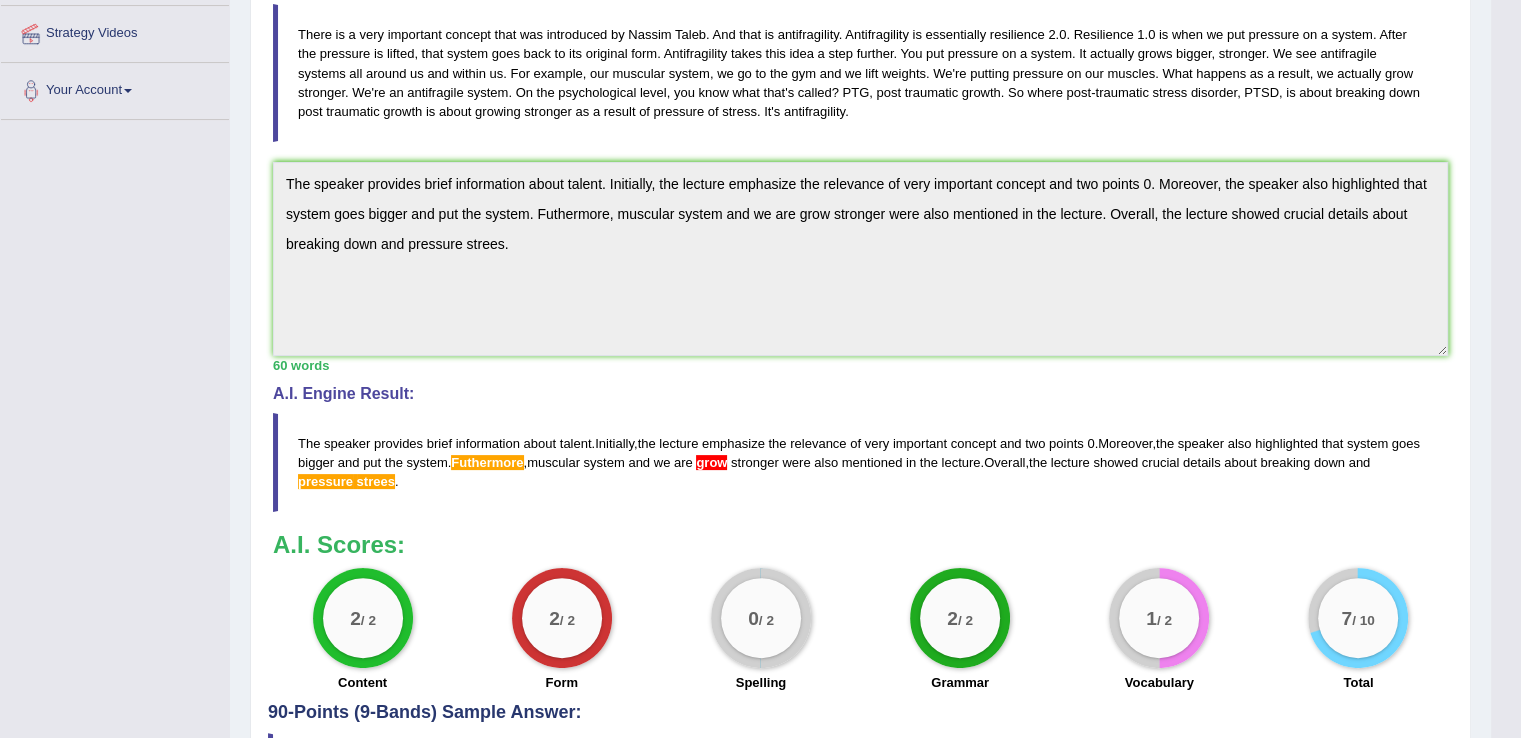 scroll, scrollTop: 376, scrollLeft: 0, axis: vertical 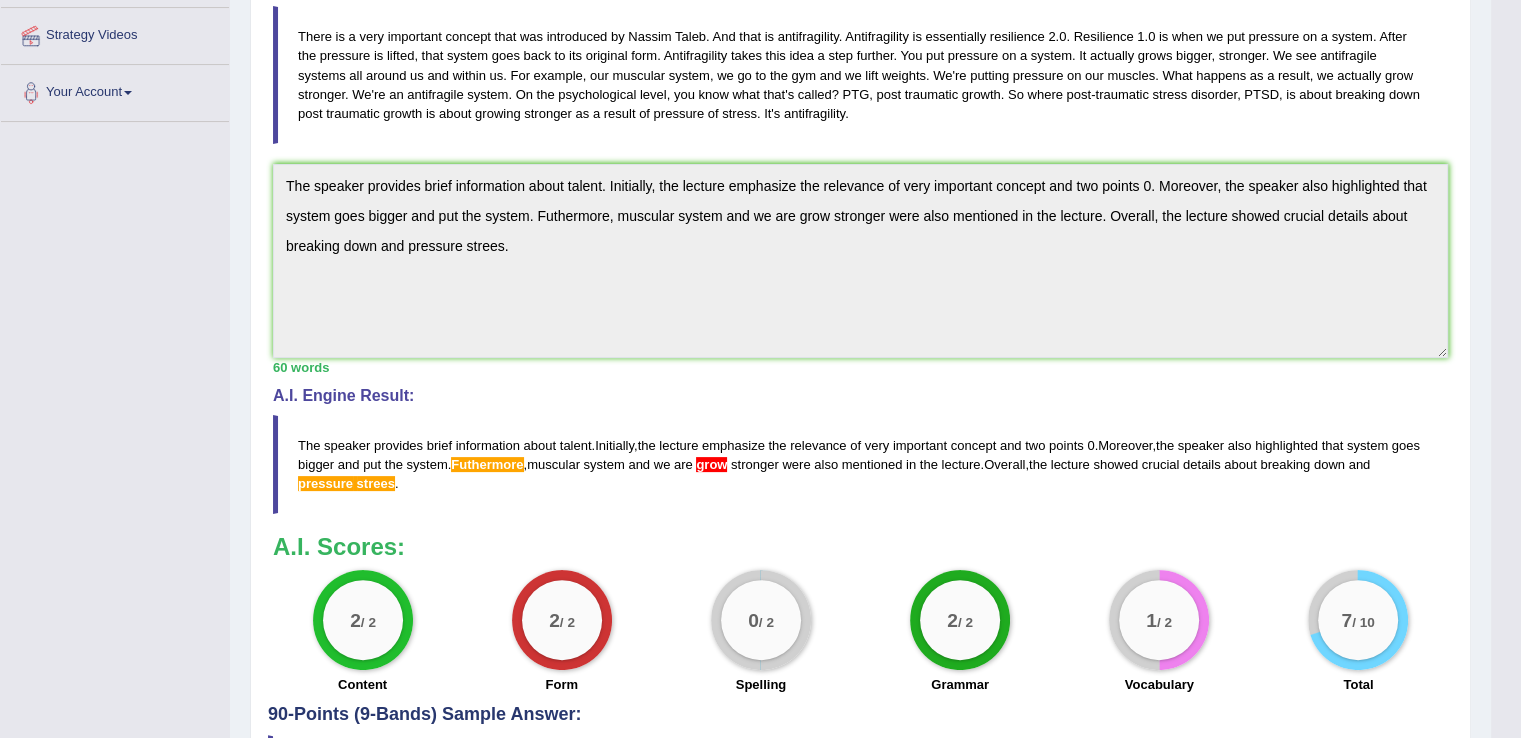 drag, startPoint x: 408, startPoint y: 219, endPoint x: 218, endPoint y: 413, distance: 271.54373 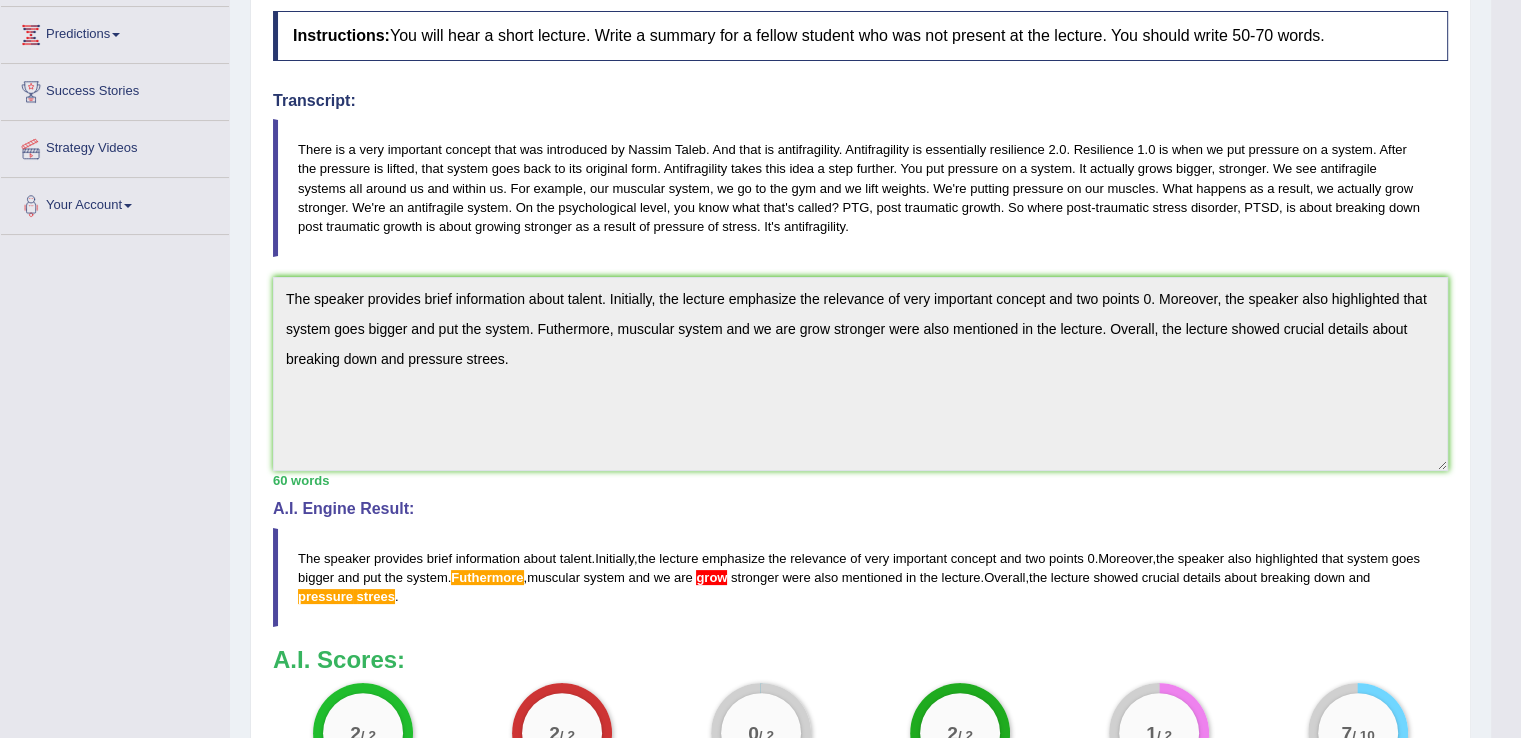 scroll, scrollTop: 528, scrollLeft: 0, axis: vertical 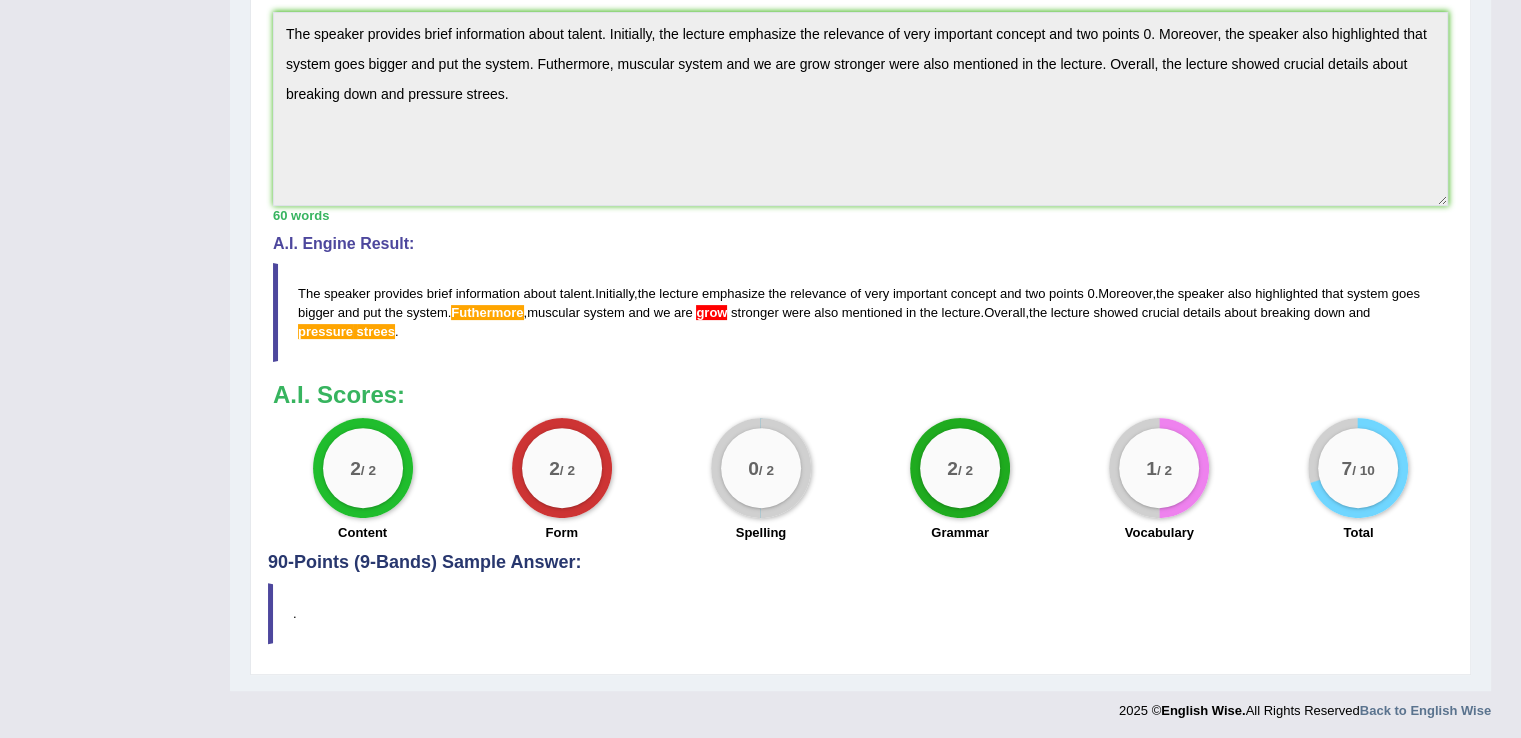 drag, startPoint x: 306, startPoint y: 282, endPoint x: 392, endPoint y: 309, distance: 90.13878 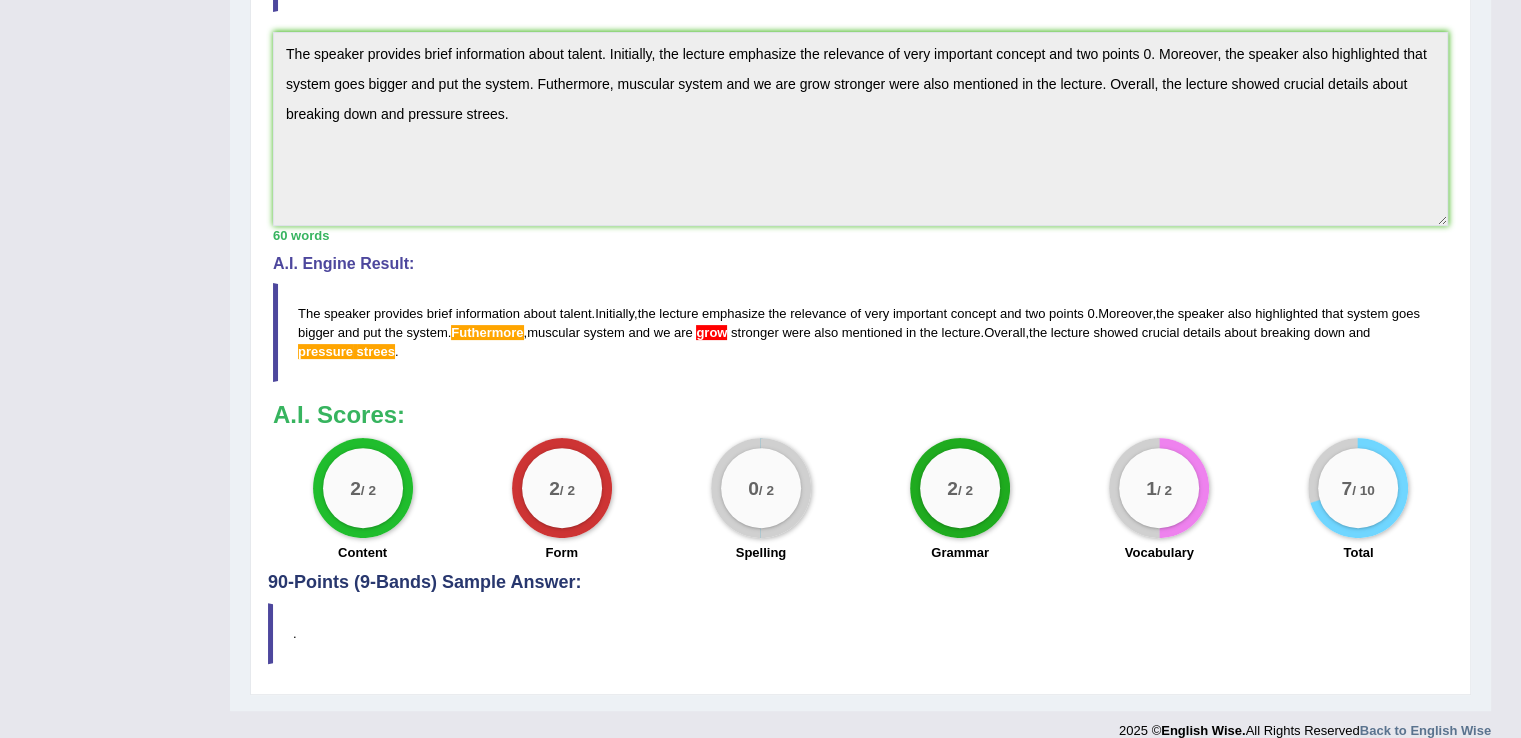 scroll, scrollTop: 528, scrollLeft: 0, axis: vertical 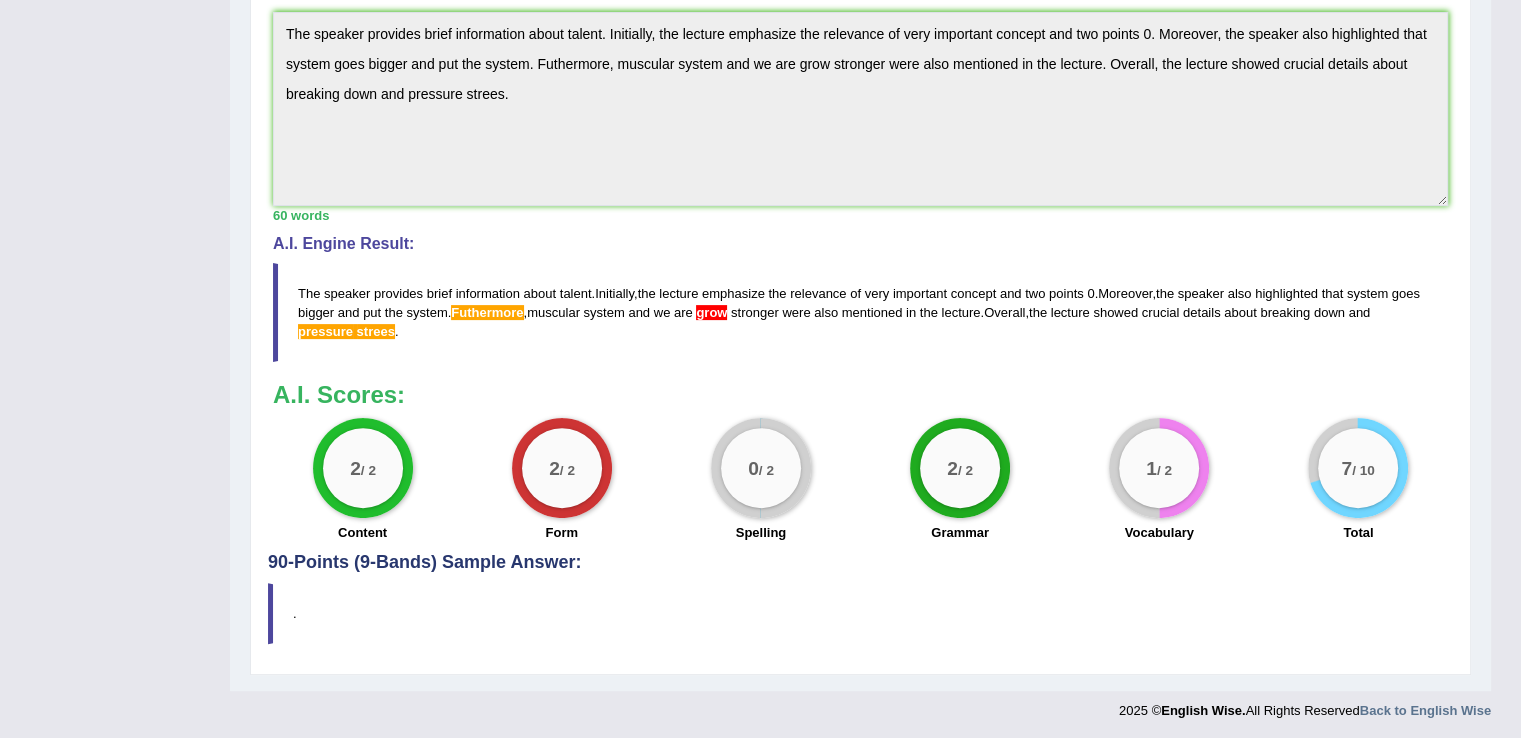 drag, startPoint x: 300, startPoint y: 277, endPoint x: 430, endPoint y: 333, distance: 141.54858 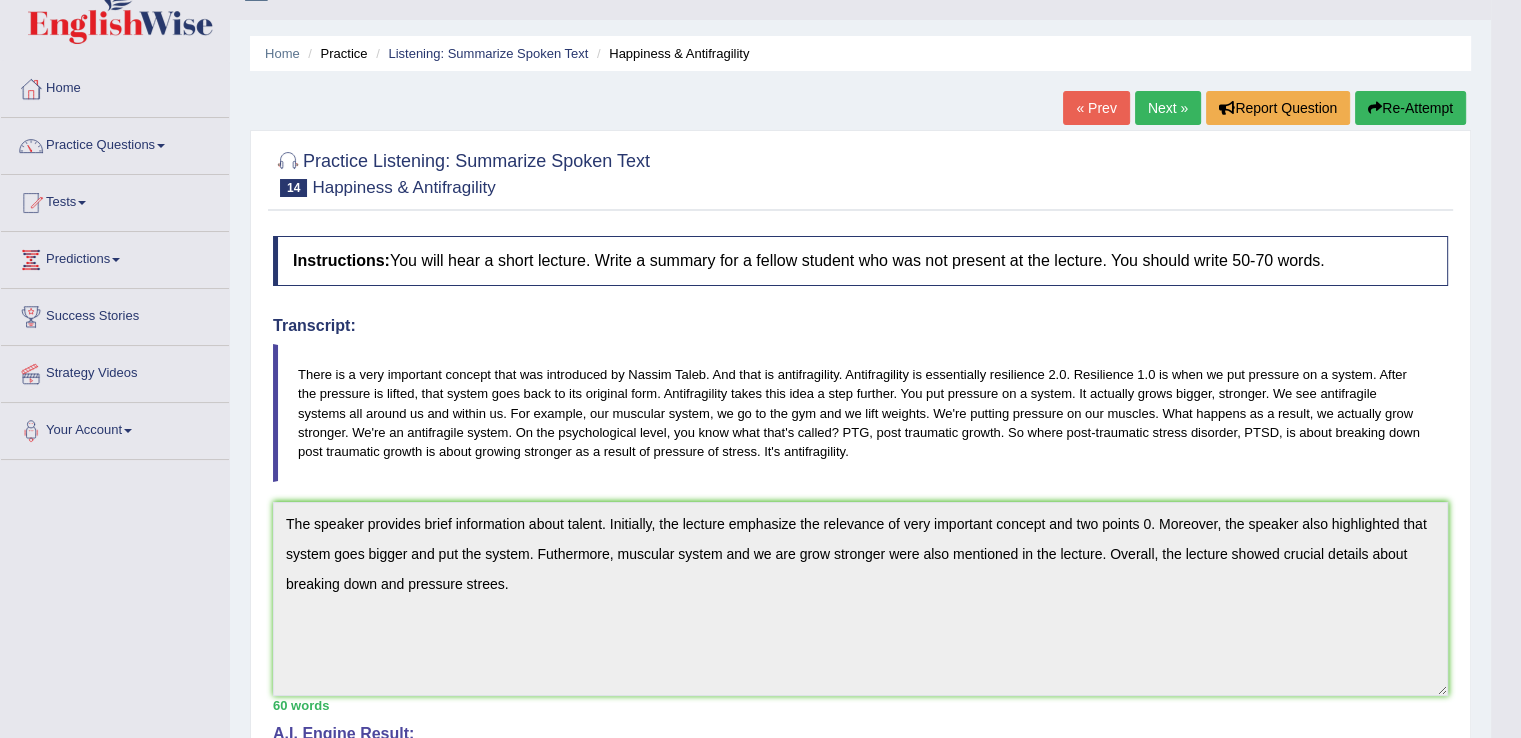scroll, scrollTop: 0, scrollLeft: 0, axis: both 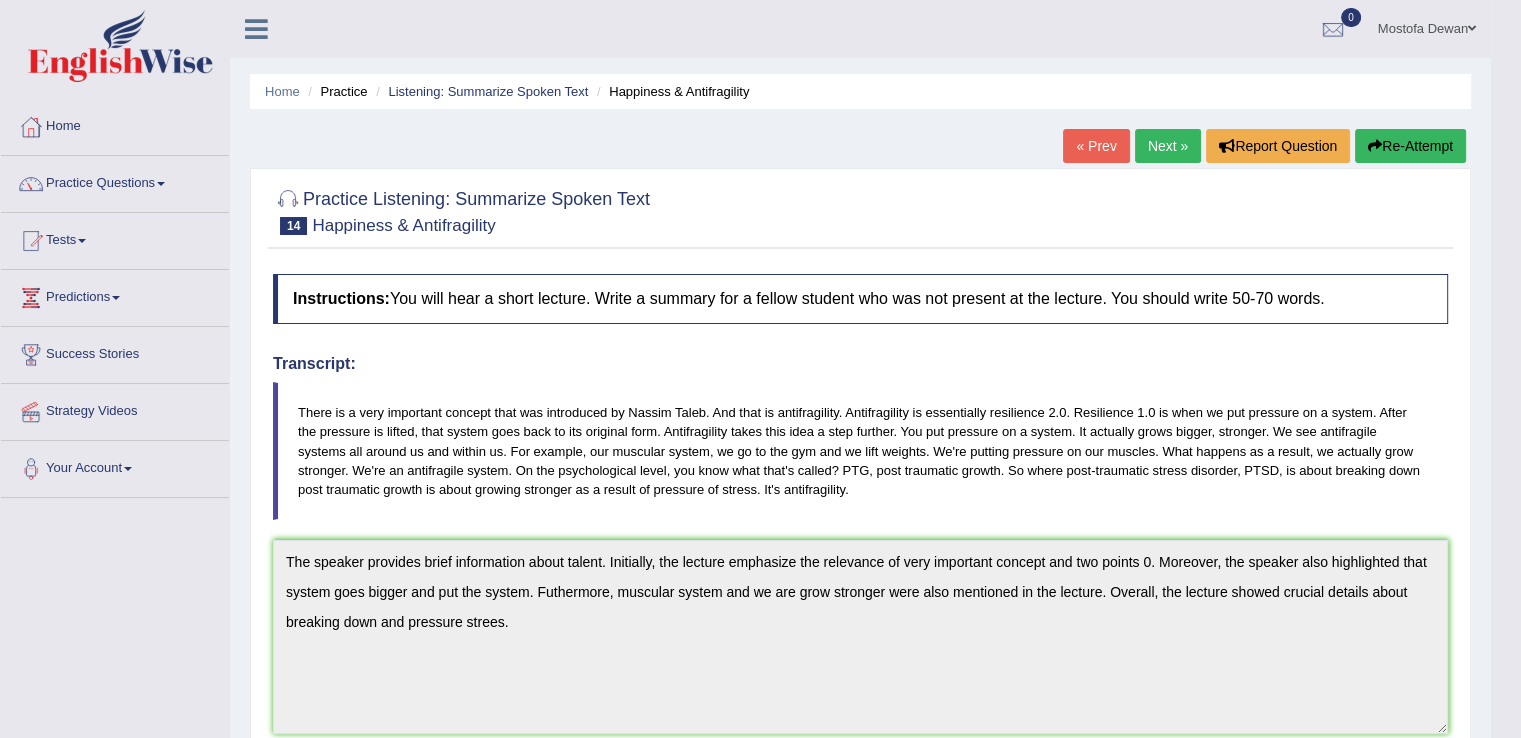 click on "Re-Attempt" at bounding box center (1410, 146) 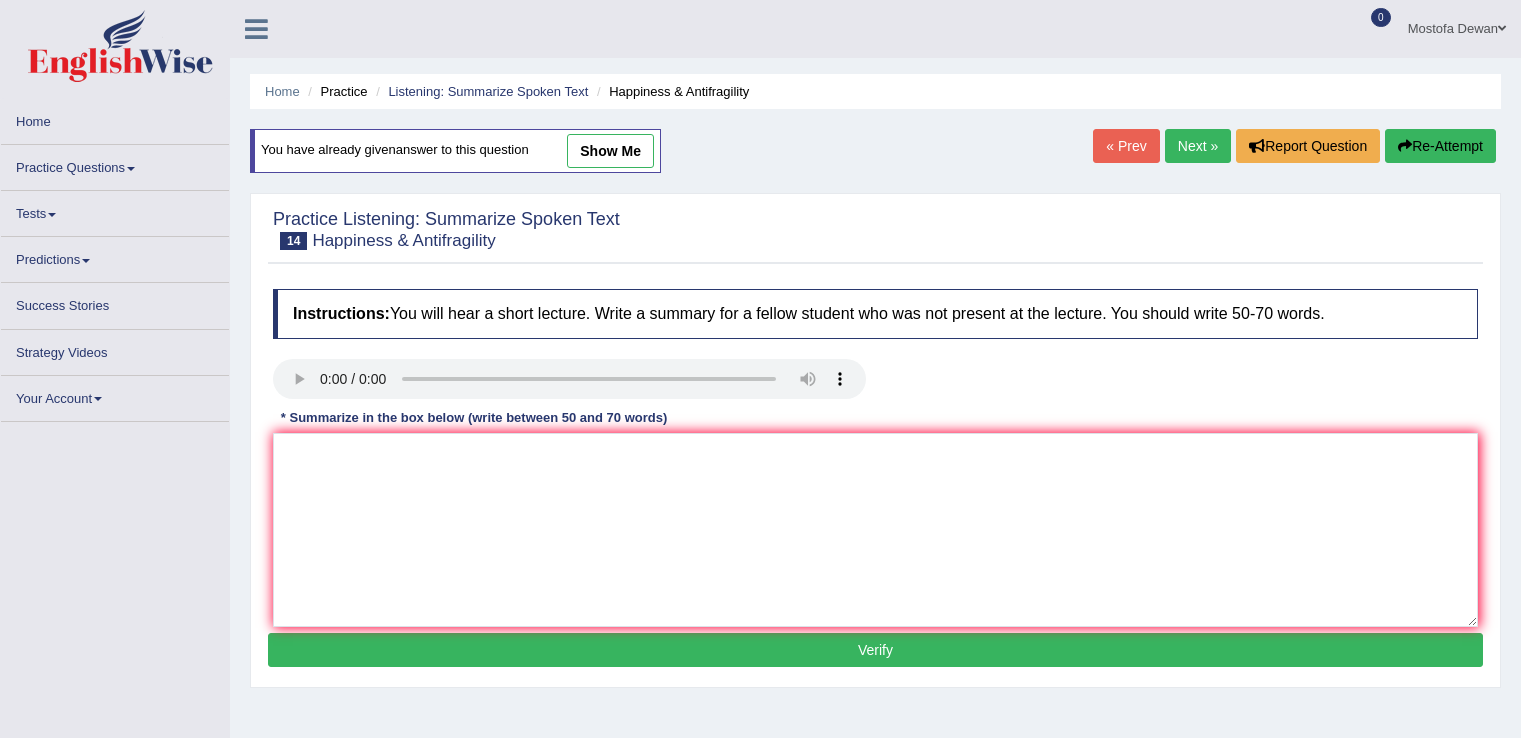 scroll, scrollTop: 0, scrollLeft: 0, axis: both 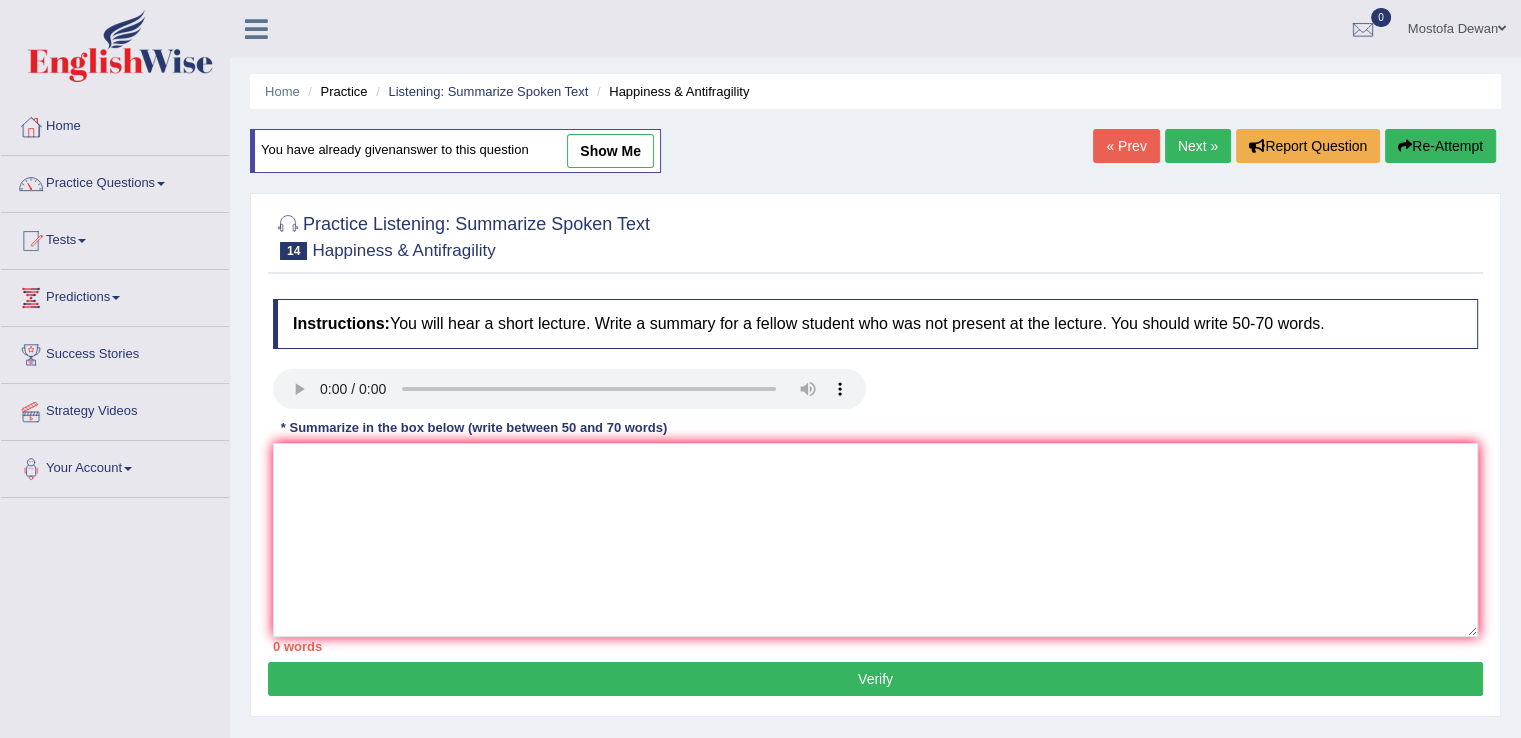 click on "show me" at bounding box center [610, 151] 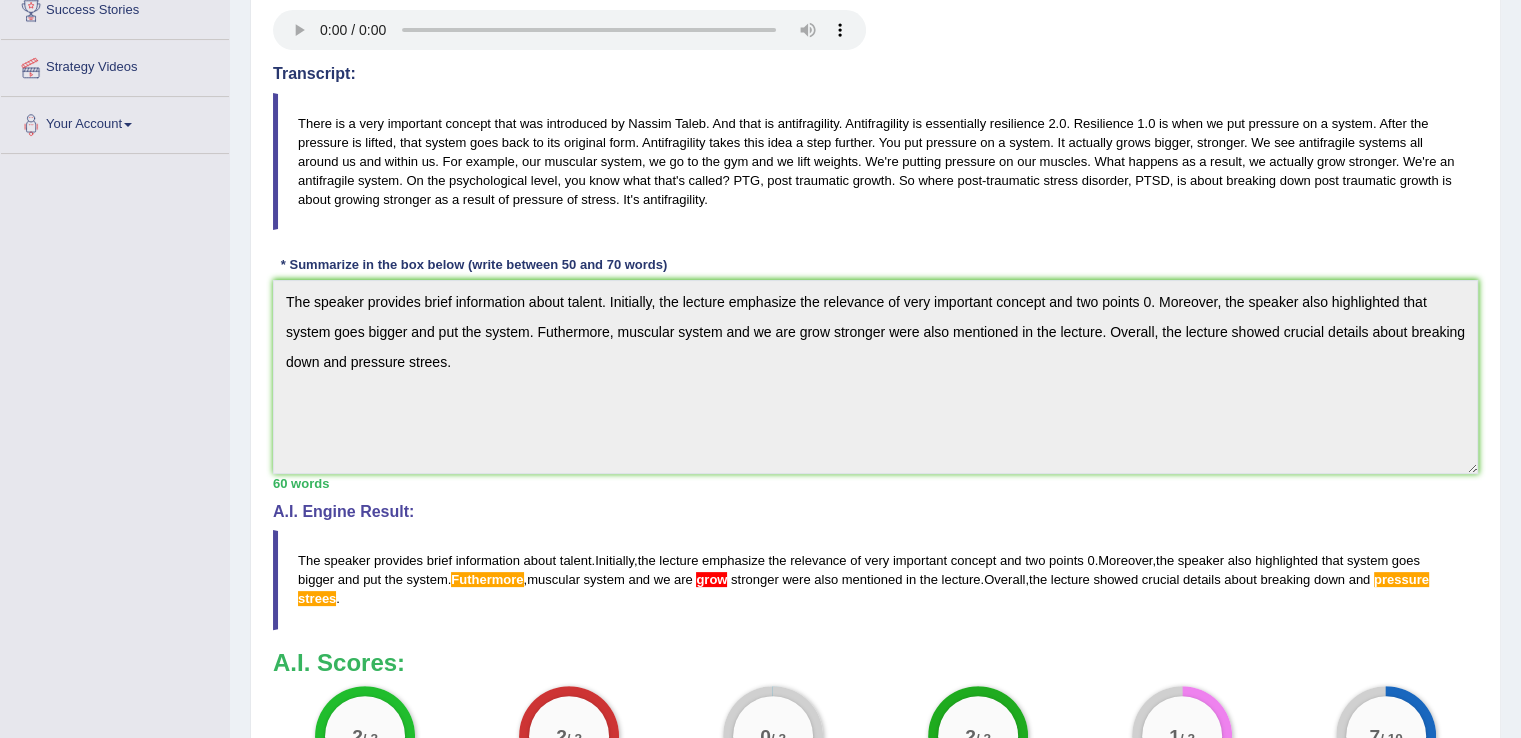 scroll, scrollTop: 344, scrollLeft: 0, axis: vertical 